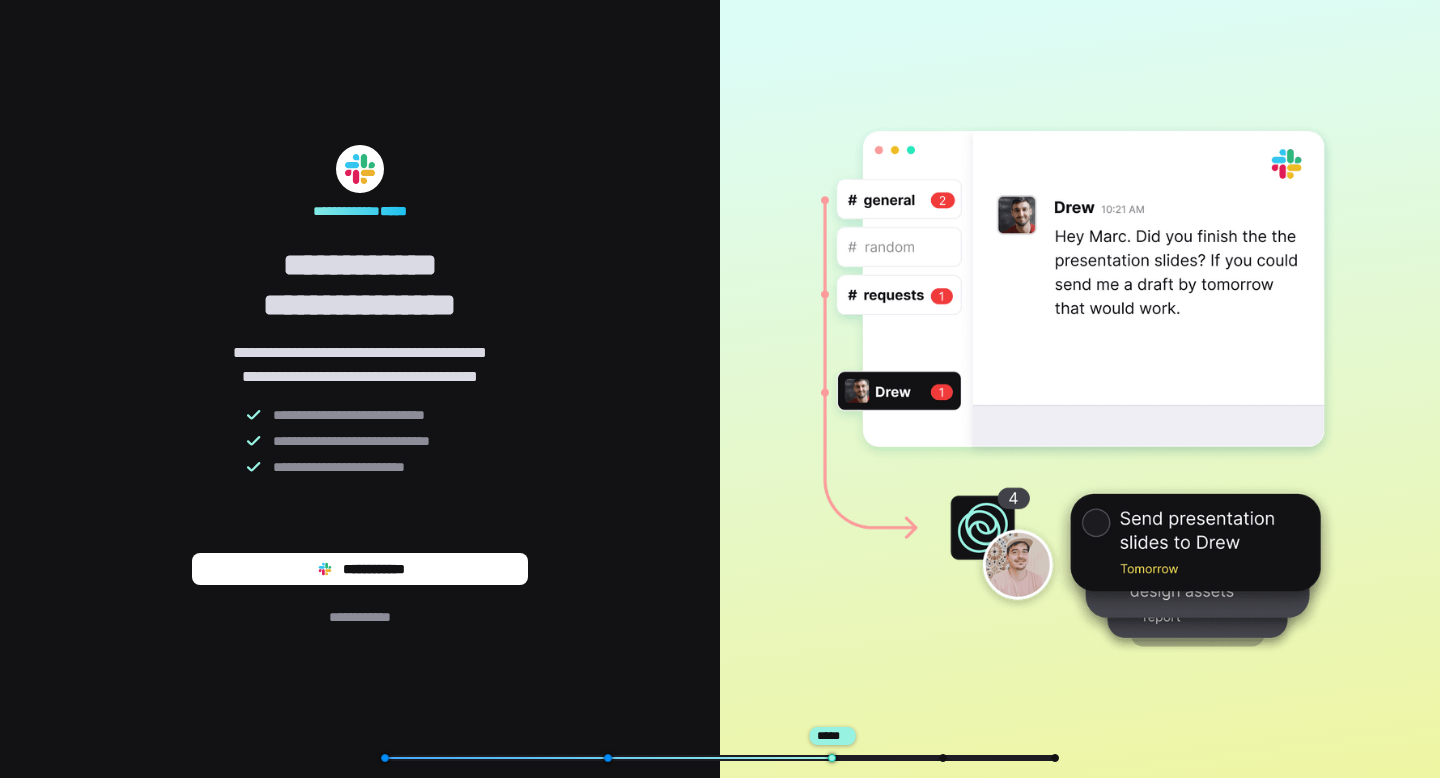 scroll, scrollTop: 0, scrollLeft: 0, axis: both 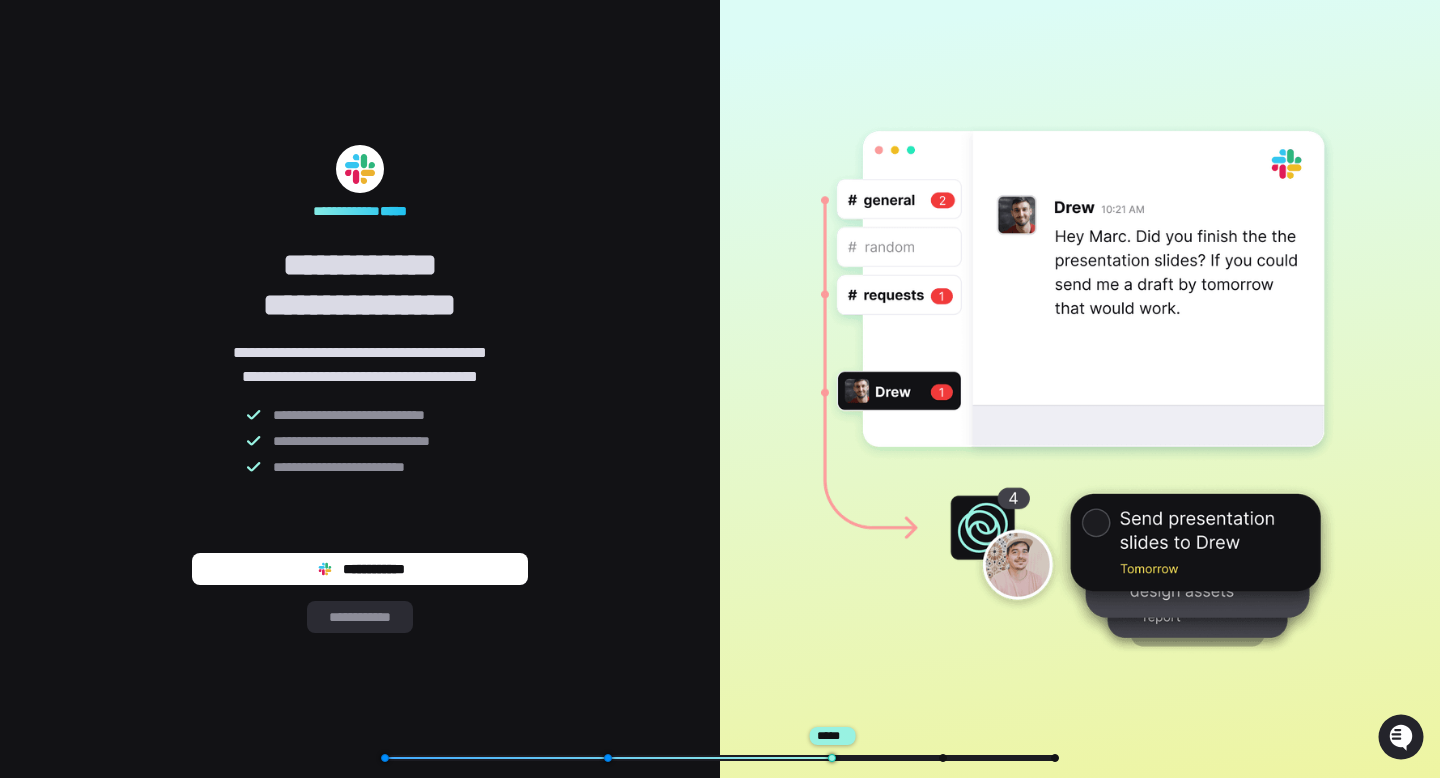 click on "**********" at bounding box center [360, 617] 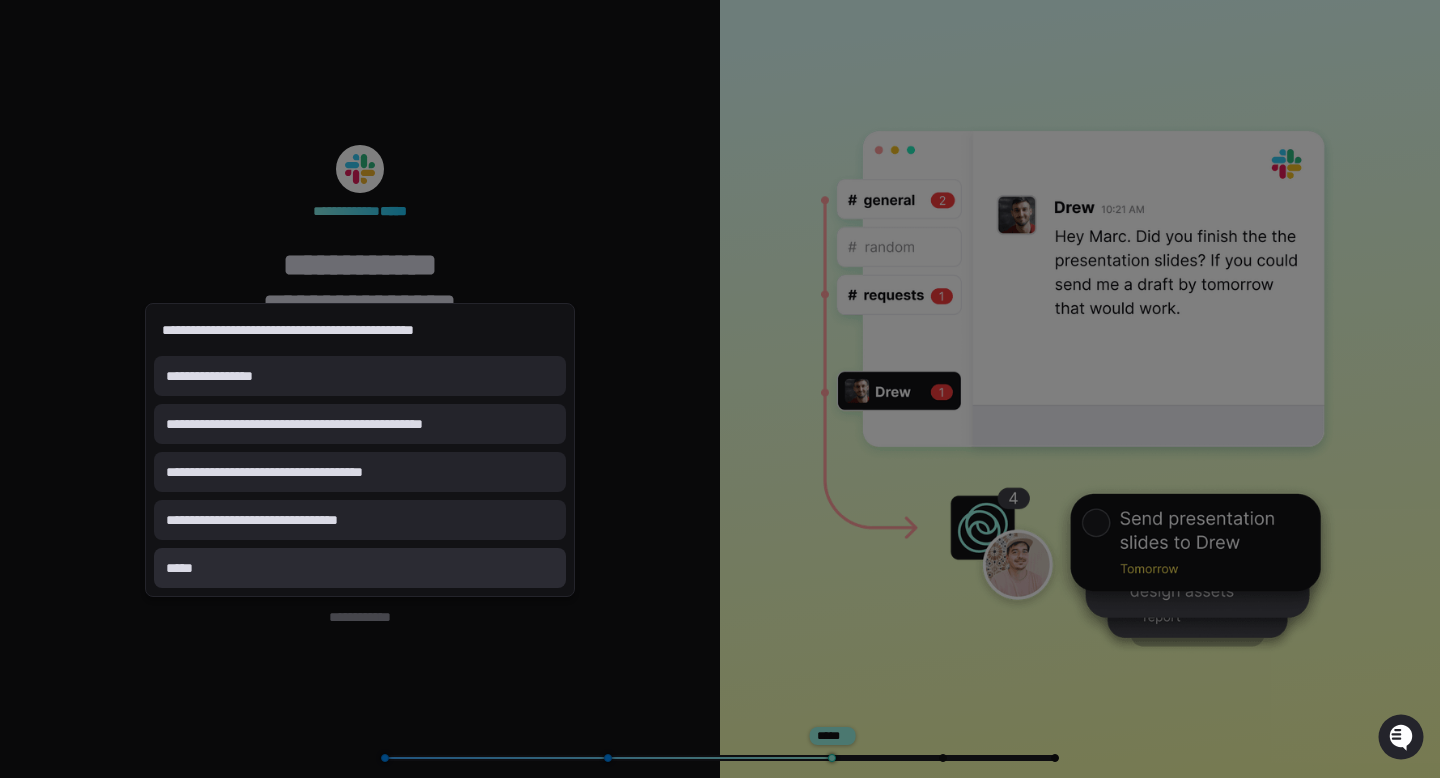click on "*****" at bounding box center [360, 568] 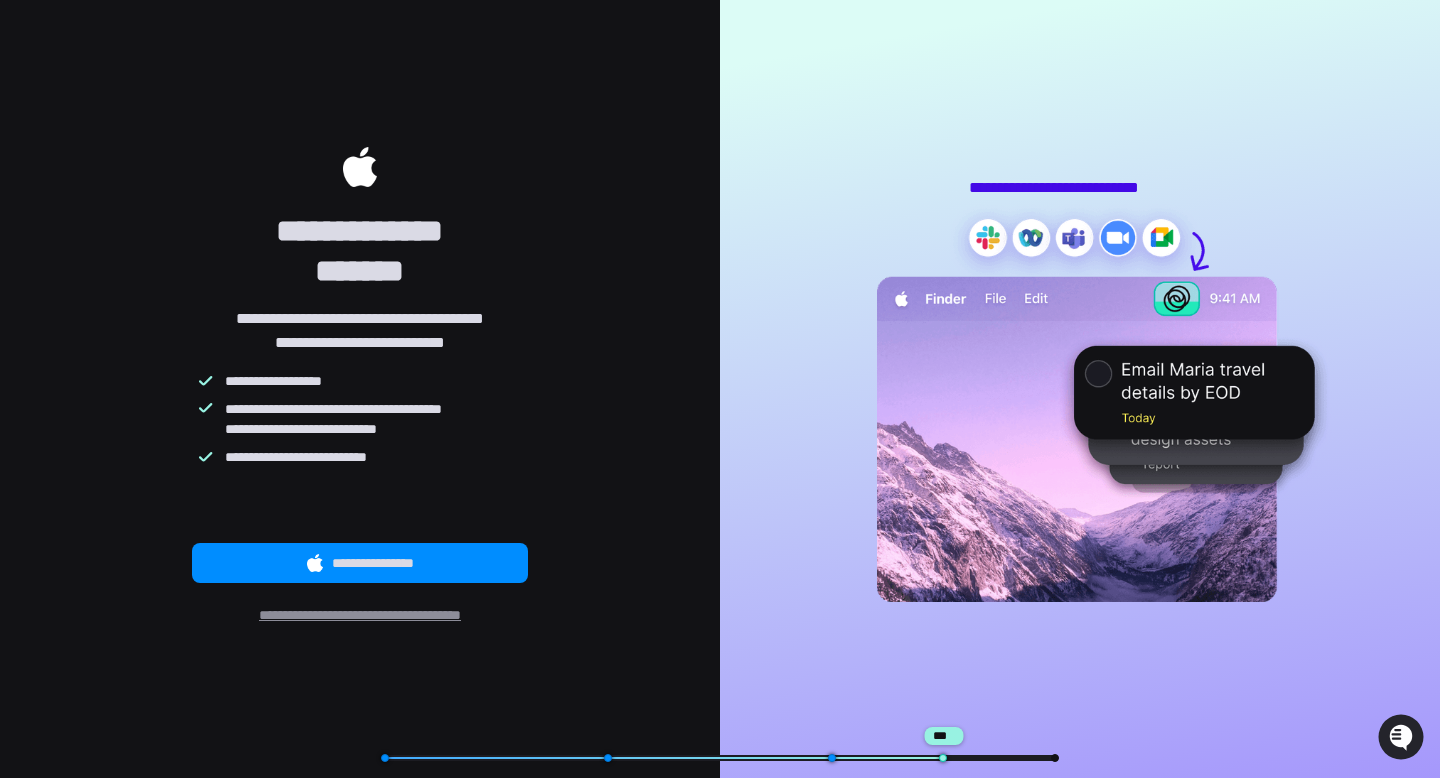 click on "**********" at bounding box center (359, 615) 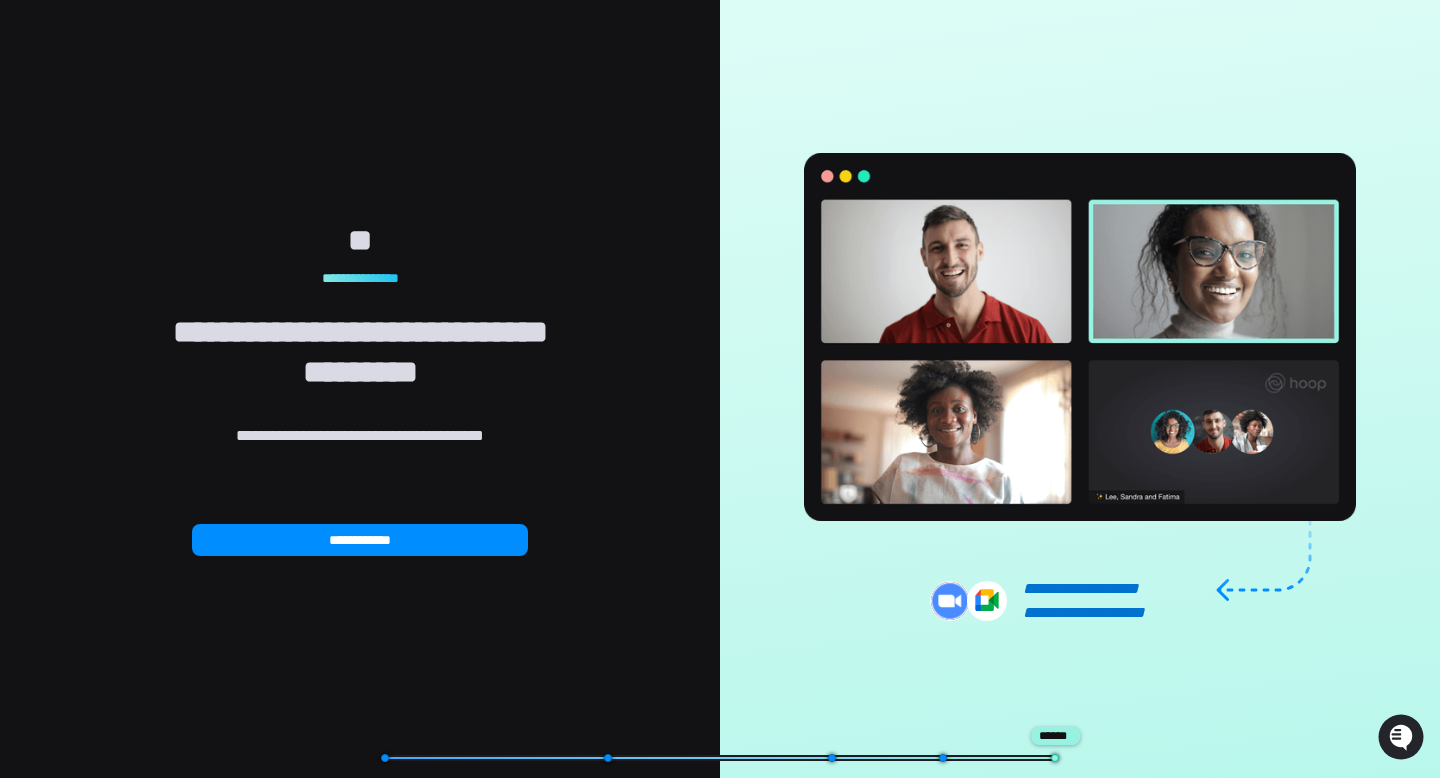 click on "******" at bounding box center (1055, 736) 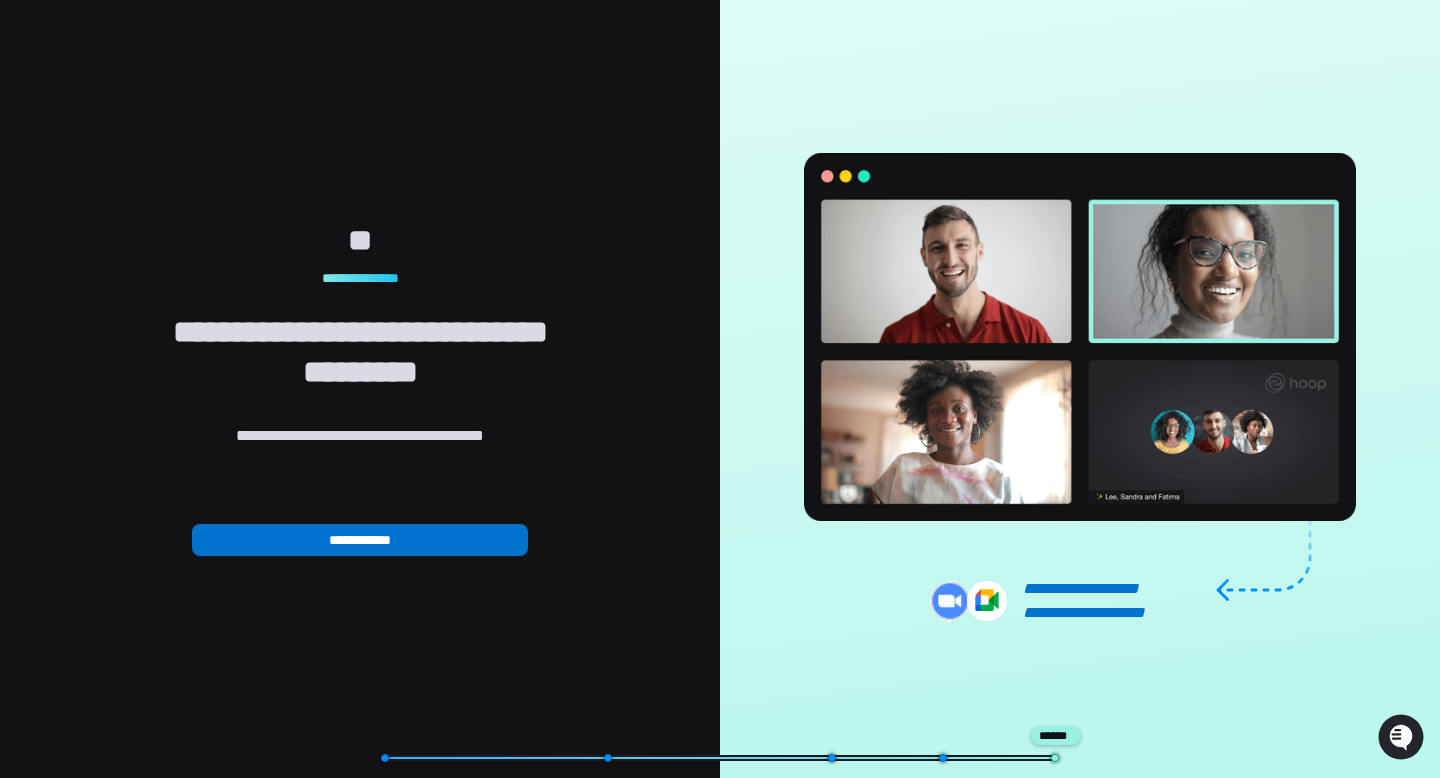 click on "**********" at bounding box center [360, 540] 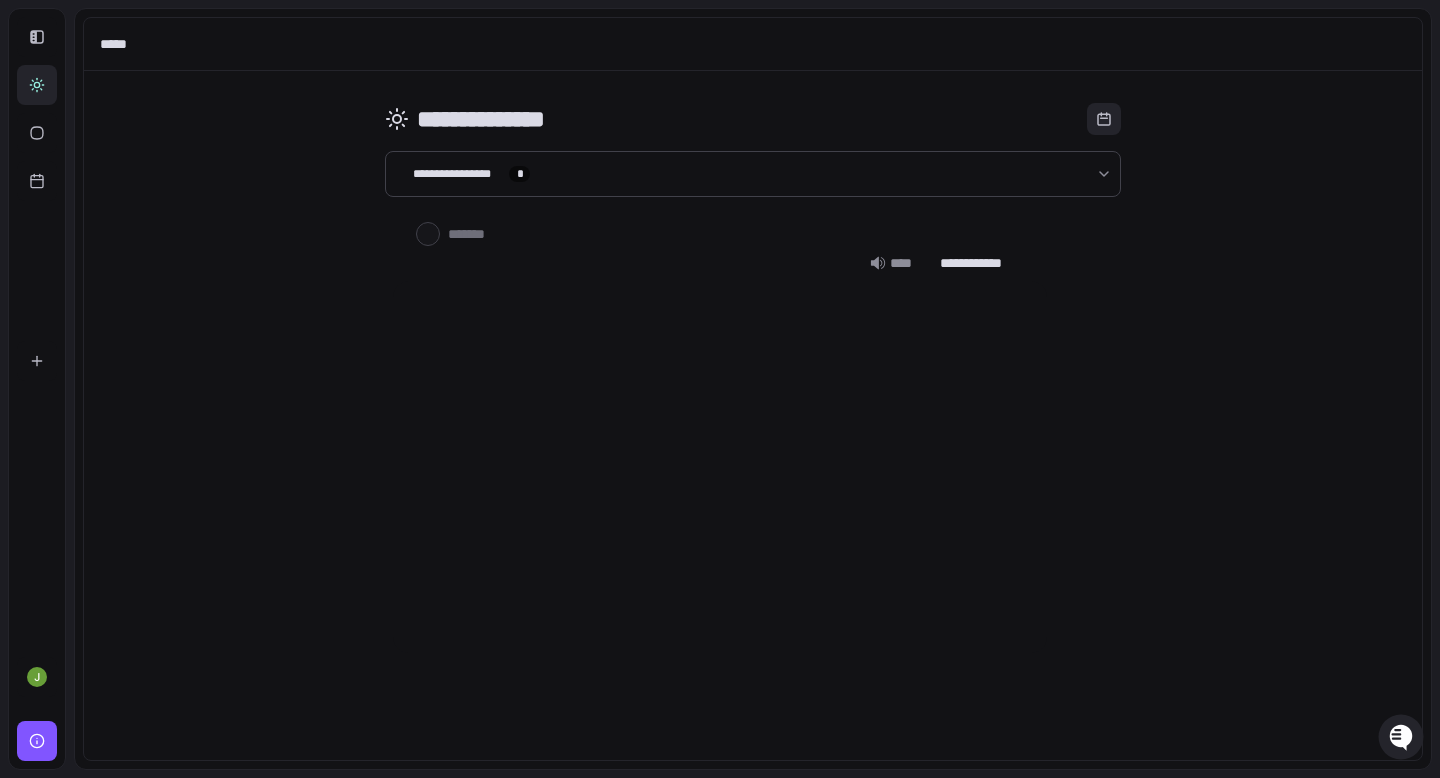 click at bounding box center (720, 389) 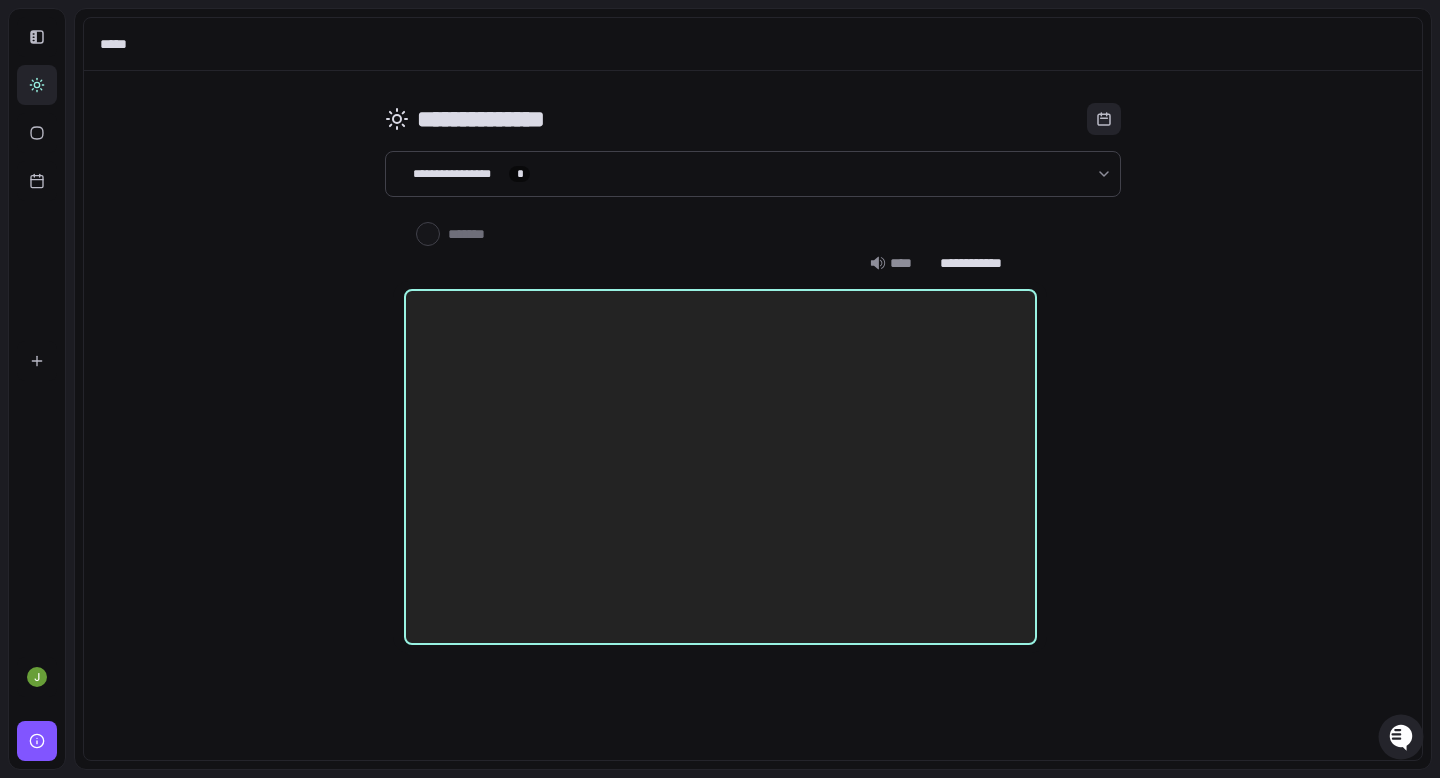 click at bounding box center (720, 389) 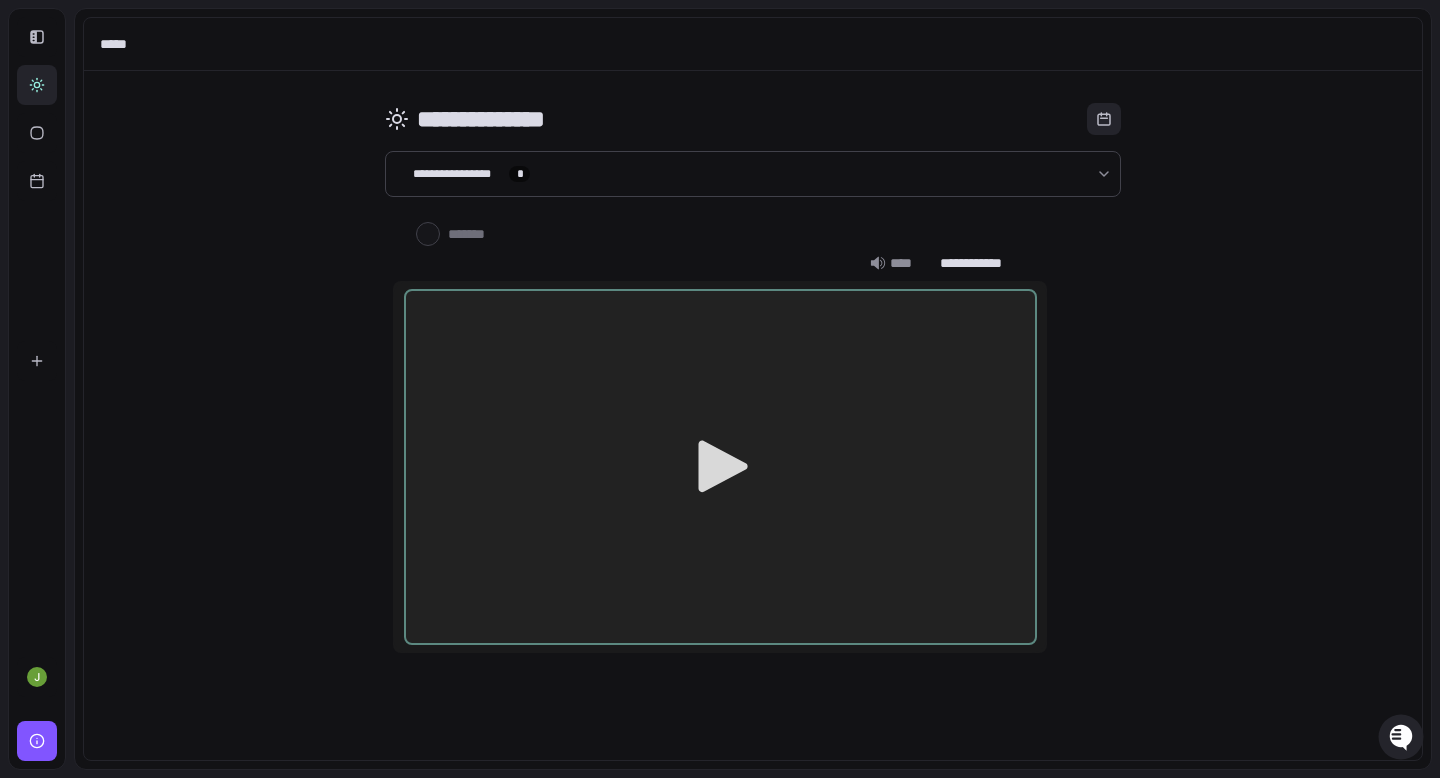 click at bounding box center (720, 389) 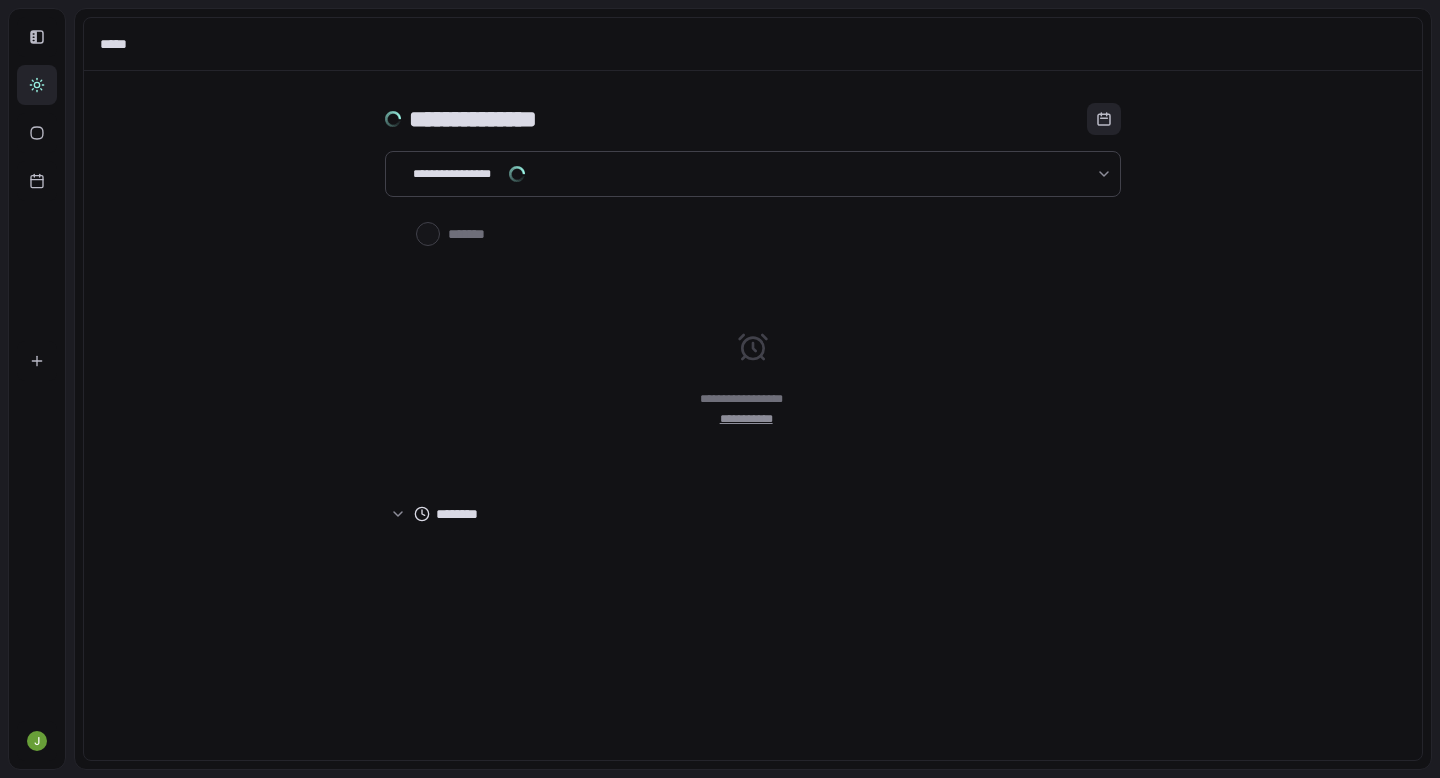 scroll, scrollTop: 0, scrollLeft: 0, axis: both 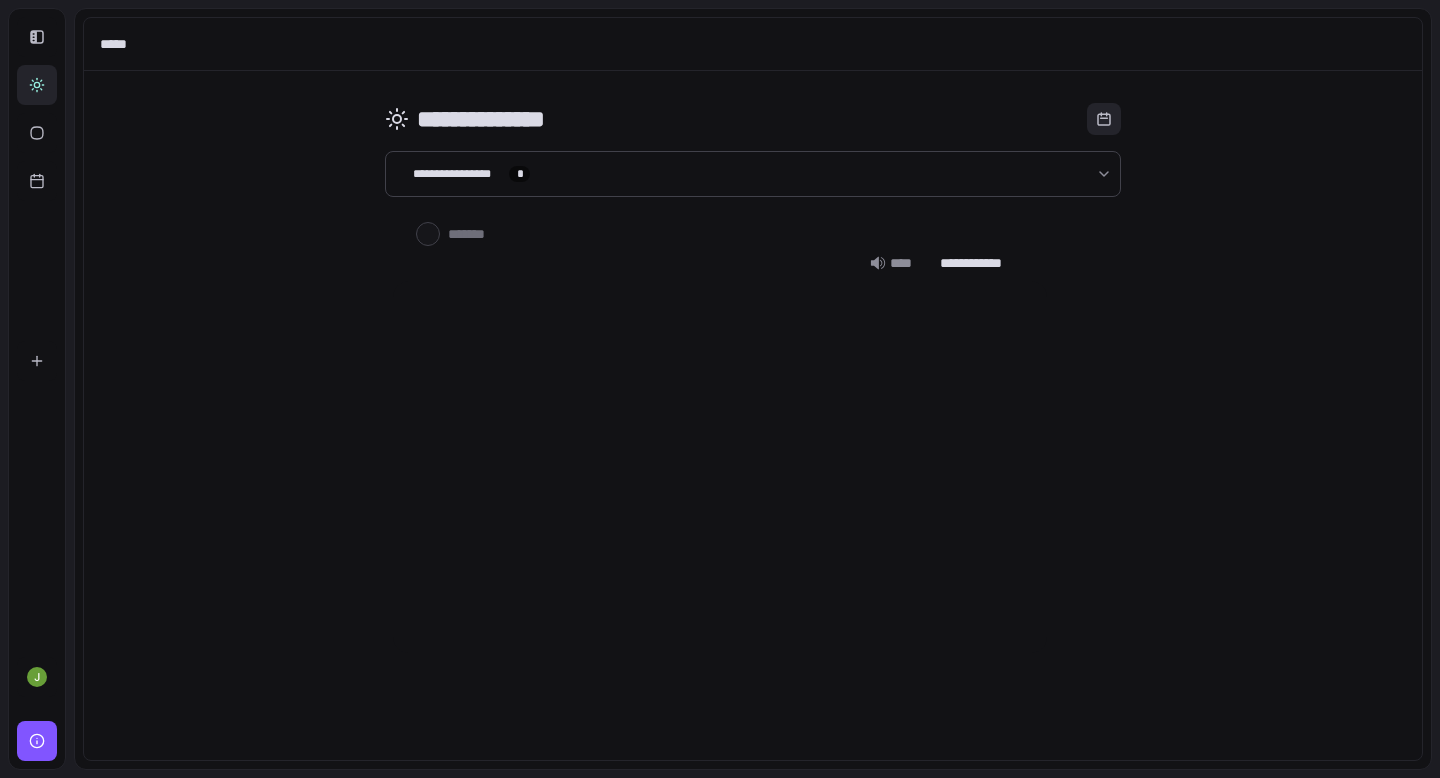 click at bounding box center (720, 389) 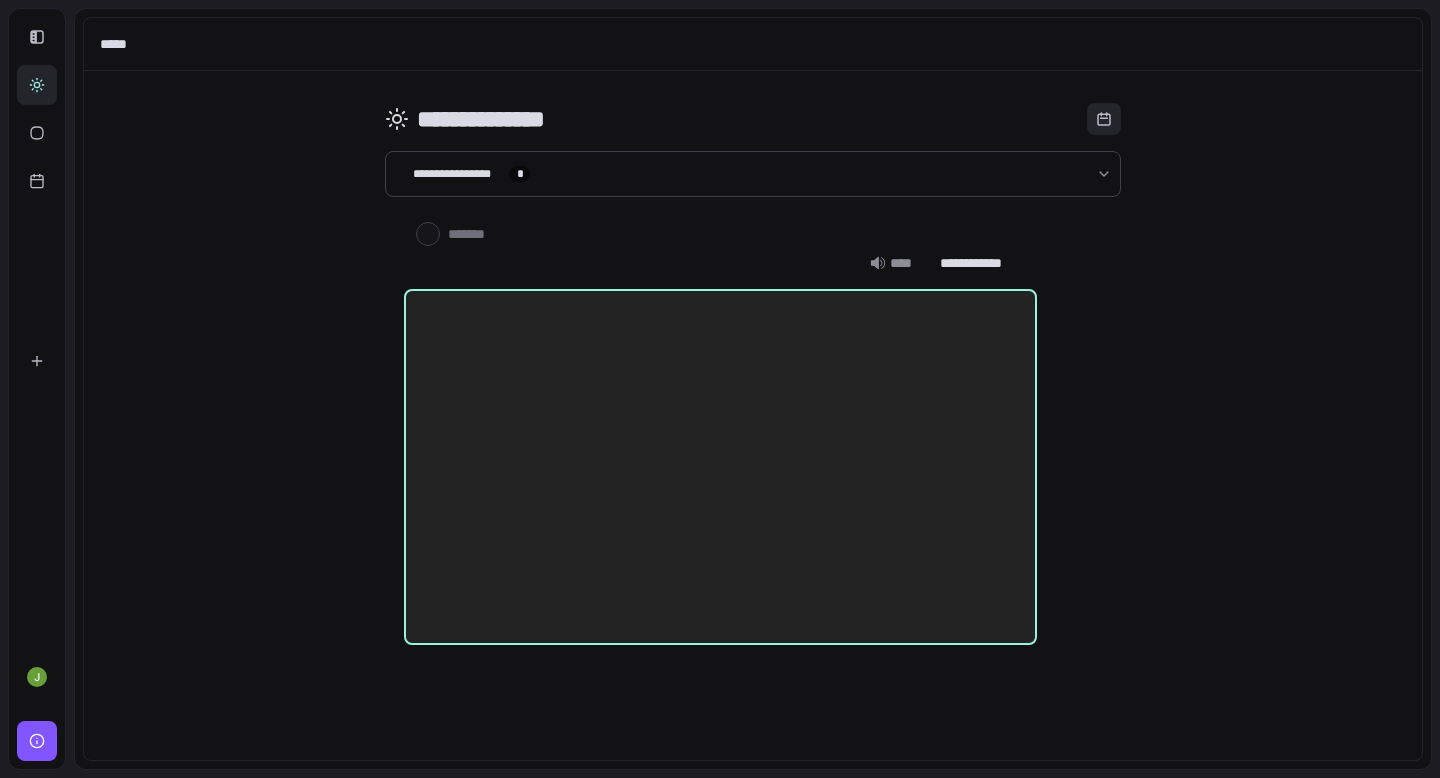 scroll, scrollTop: 0, scrollLeft: 0, axis: both 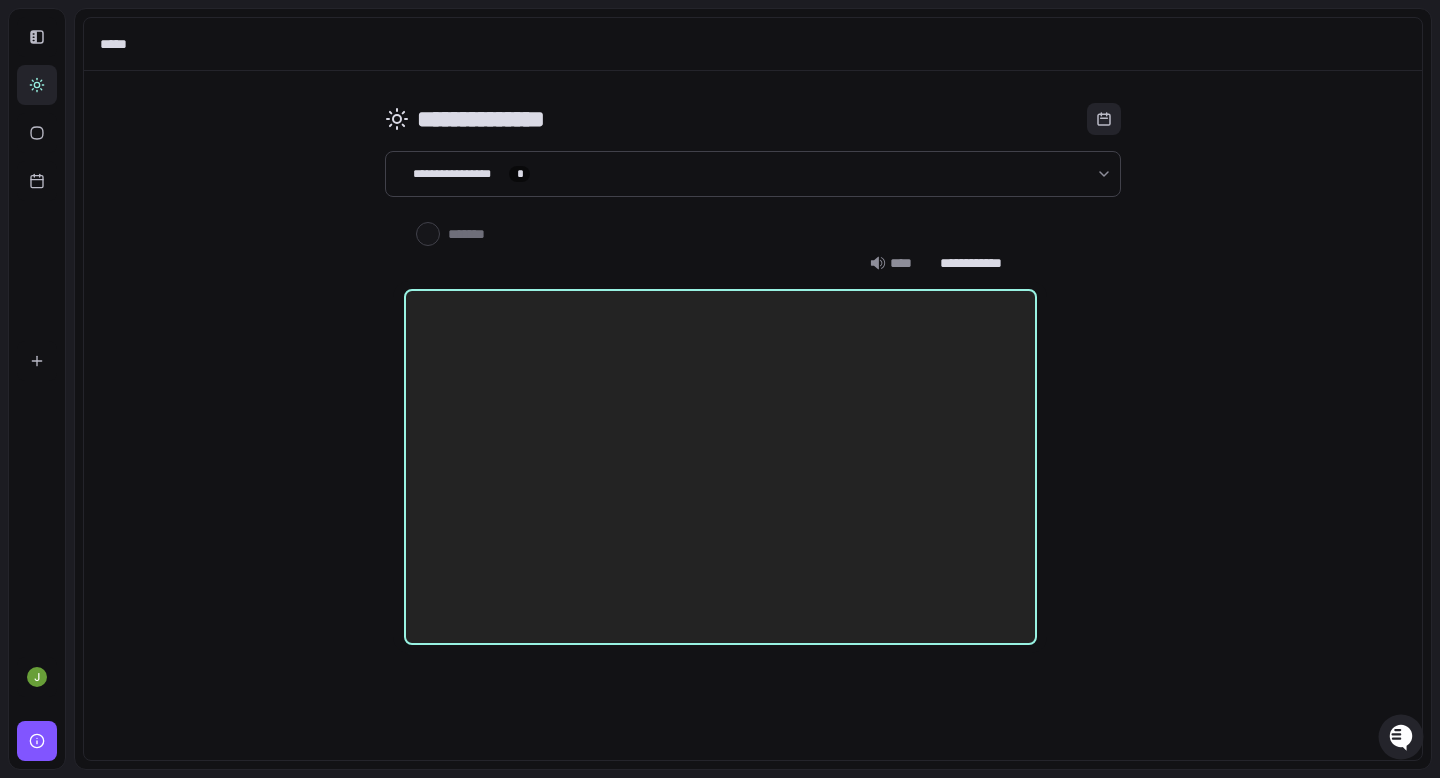 click at bounding box center (720, 389) 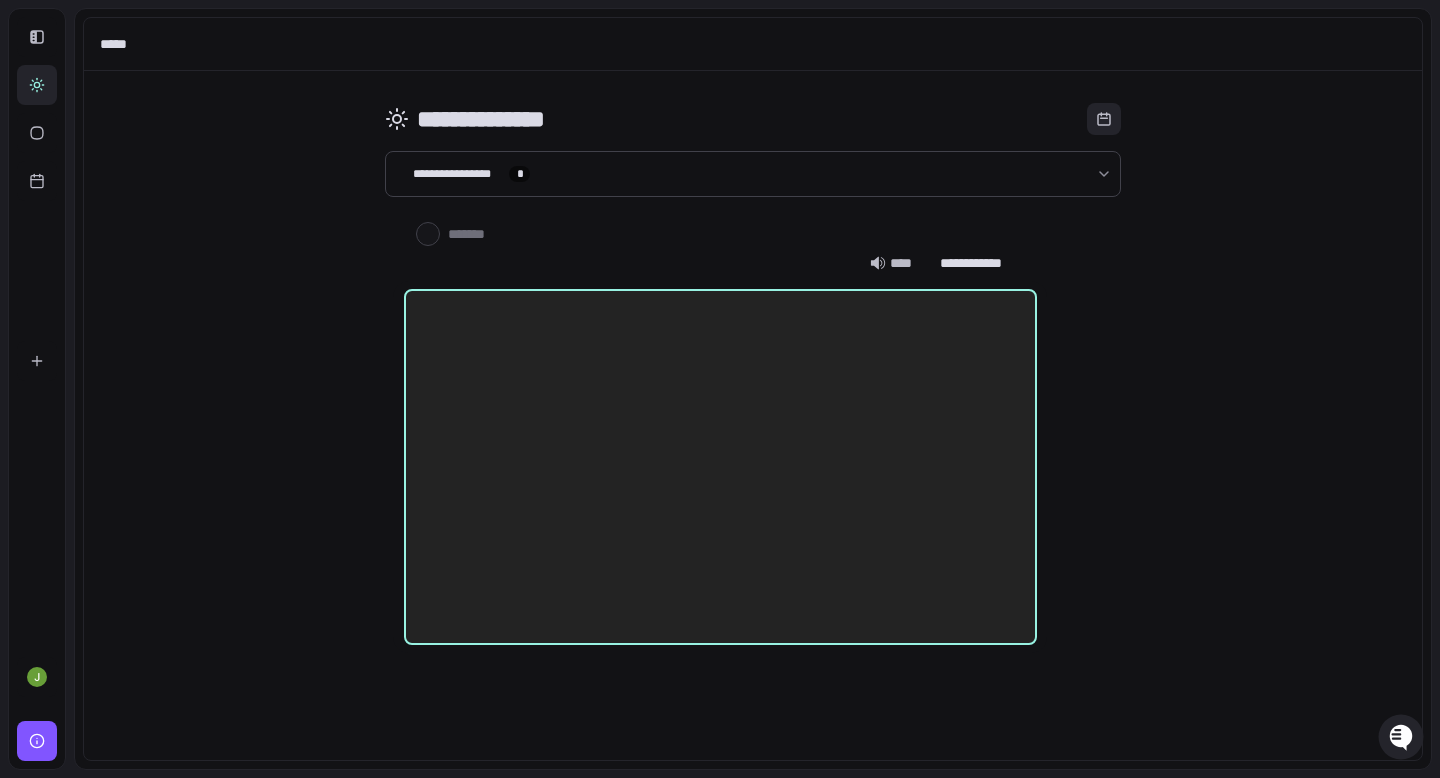 click on "****" at bounding box center (897, 263) 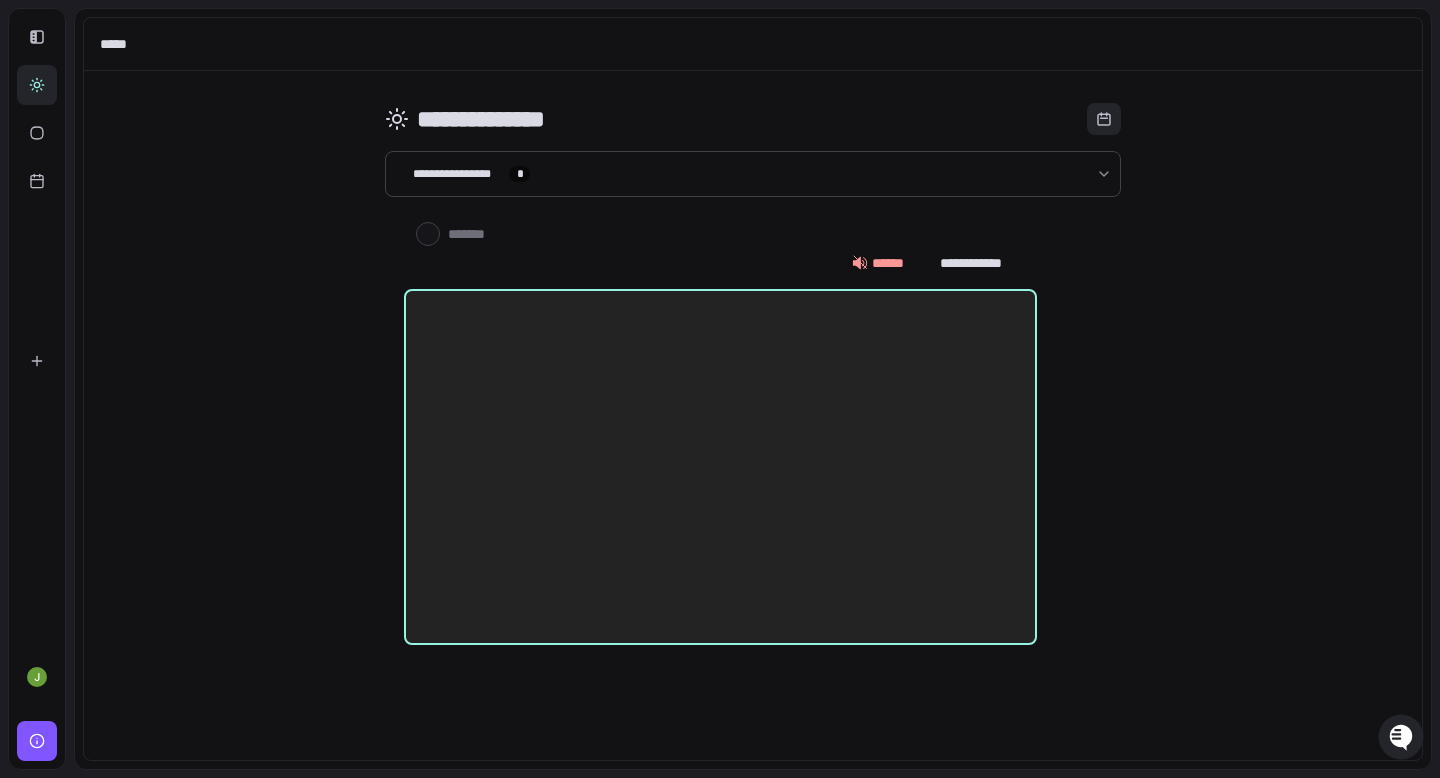 click on "****** ******* ****" at bounding box center [720, 389] 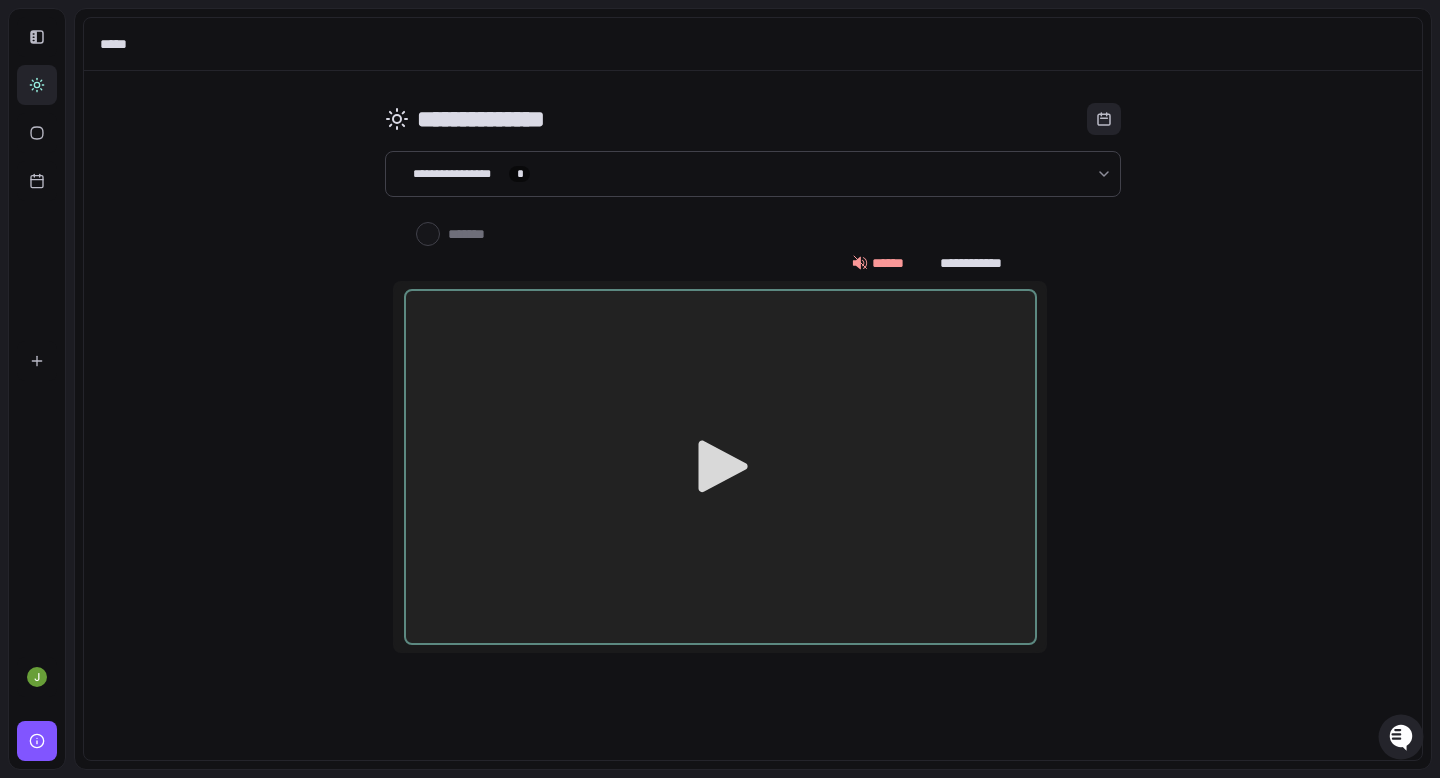 click on "****** ******* ****" at bounding box center [720, 449] 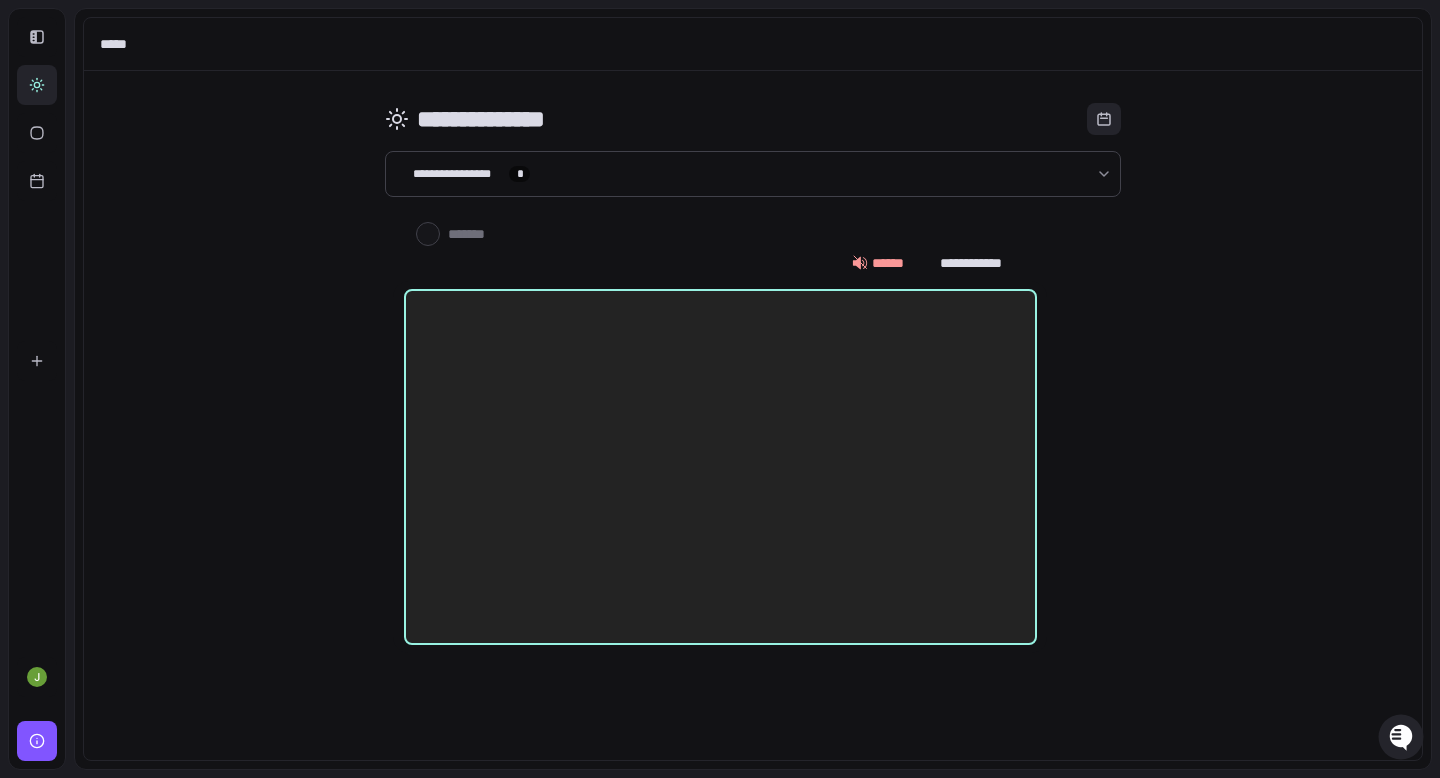 click on "****** ******* ****" at bounding box center [720, 389] 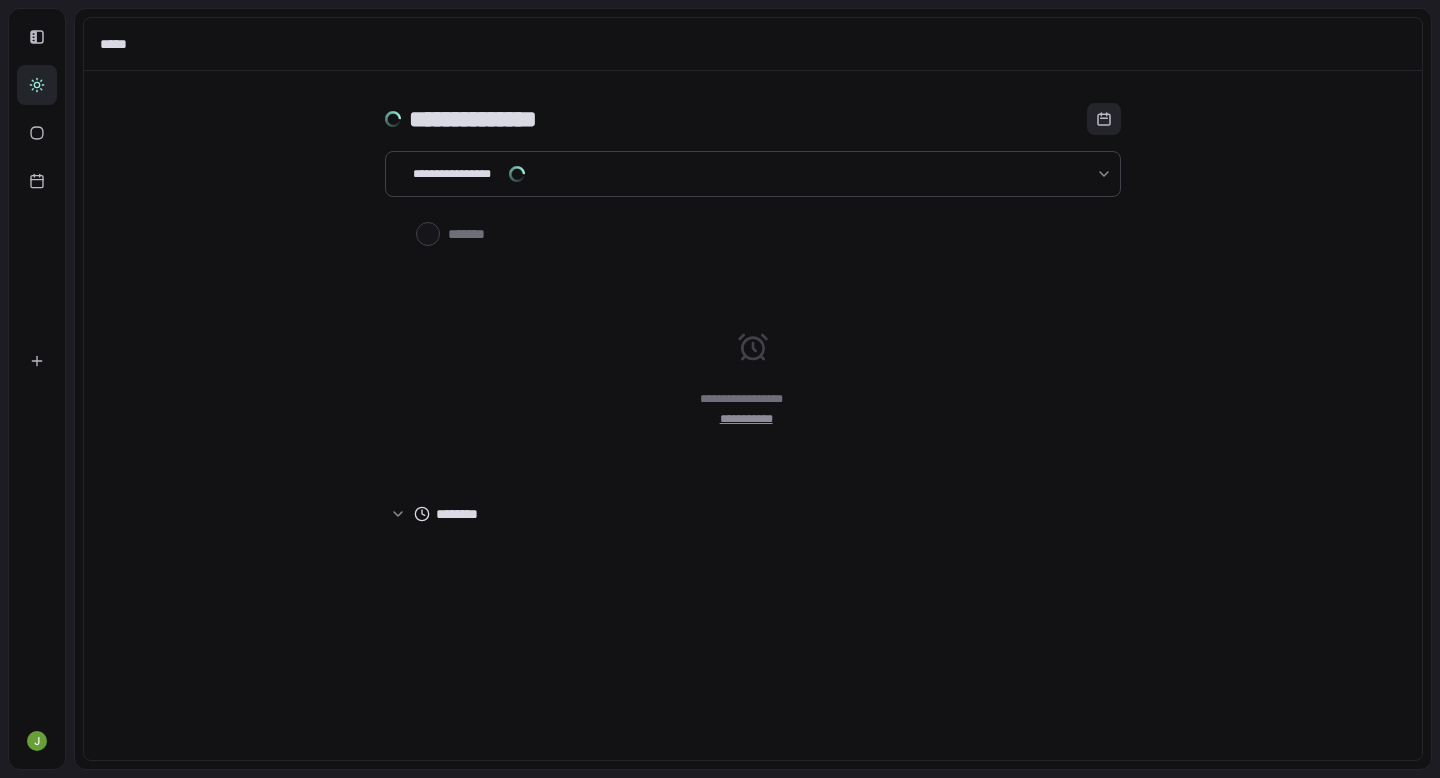 scroll, scrollTop: 0, scrollLeft: 0, axis: both 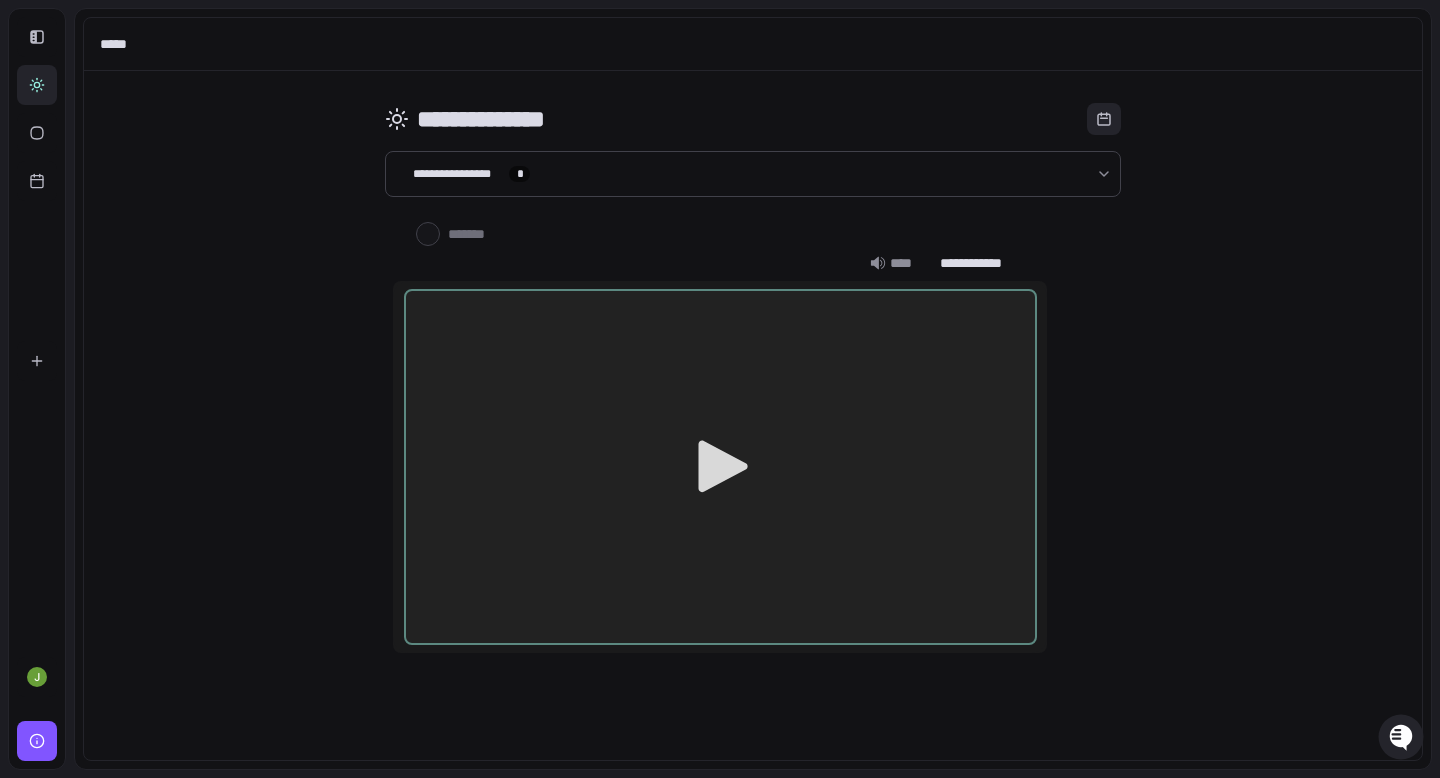 click at bounding box center [720, 389] 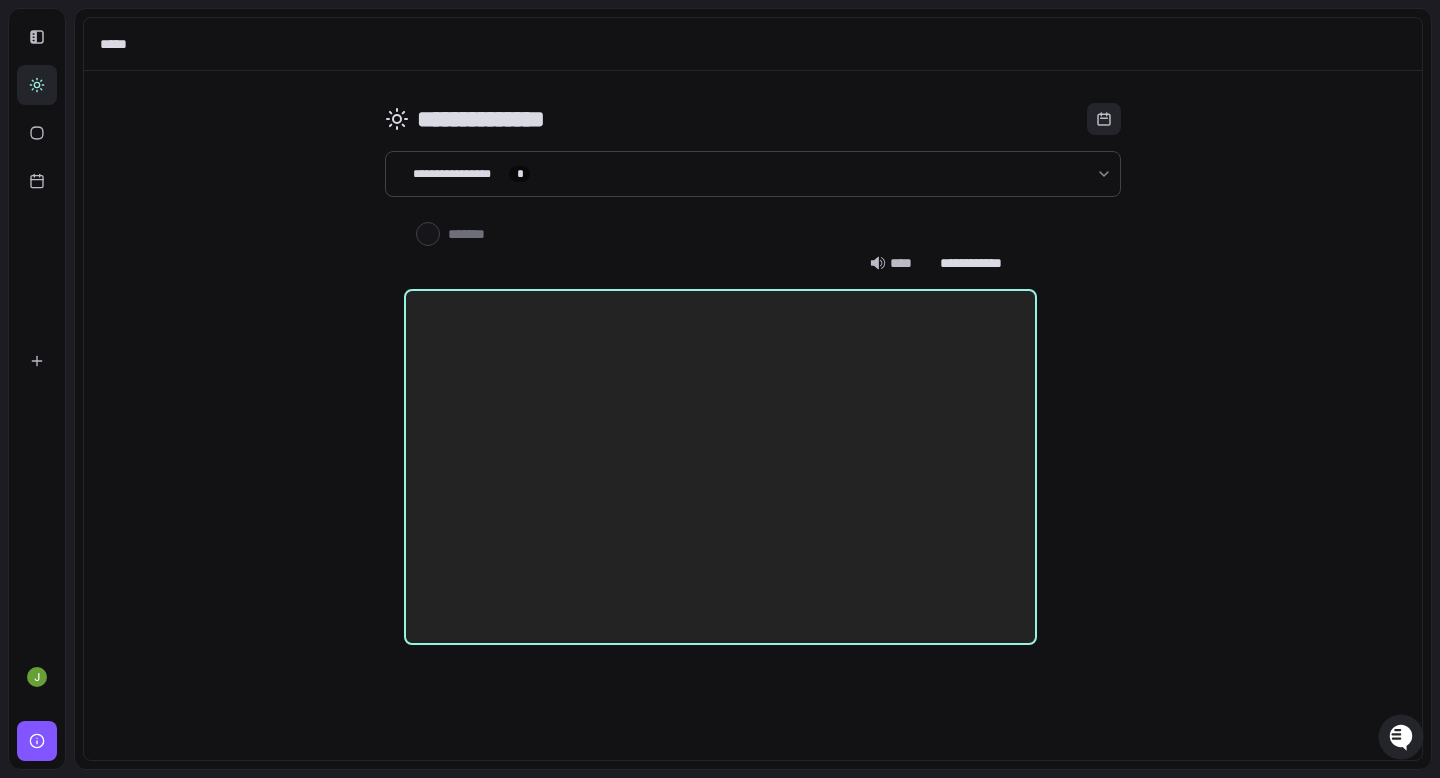 click on "****" at bounding box center (897, 263) 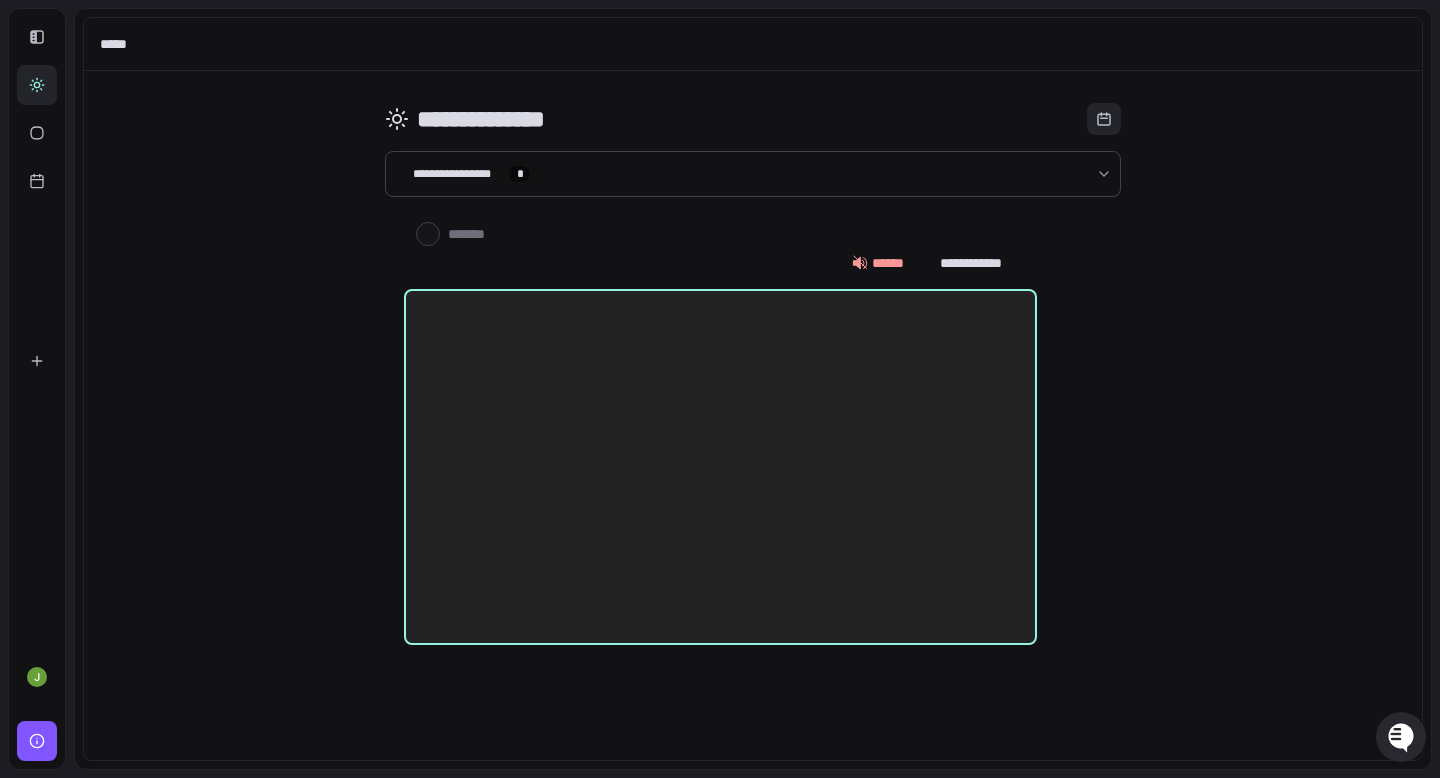 click 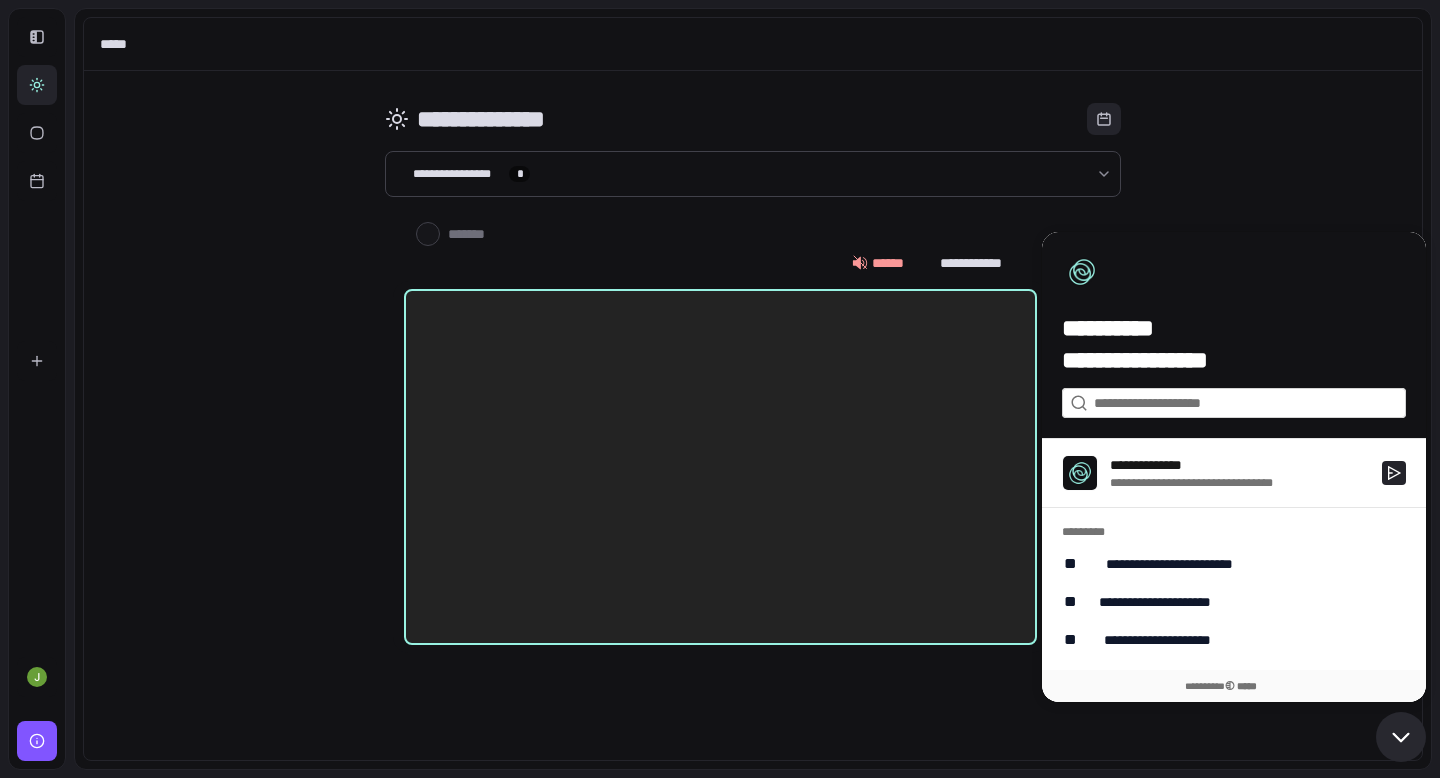 click 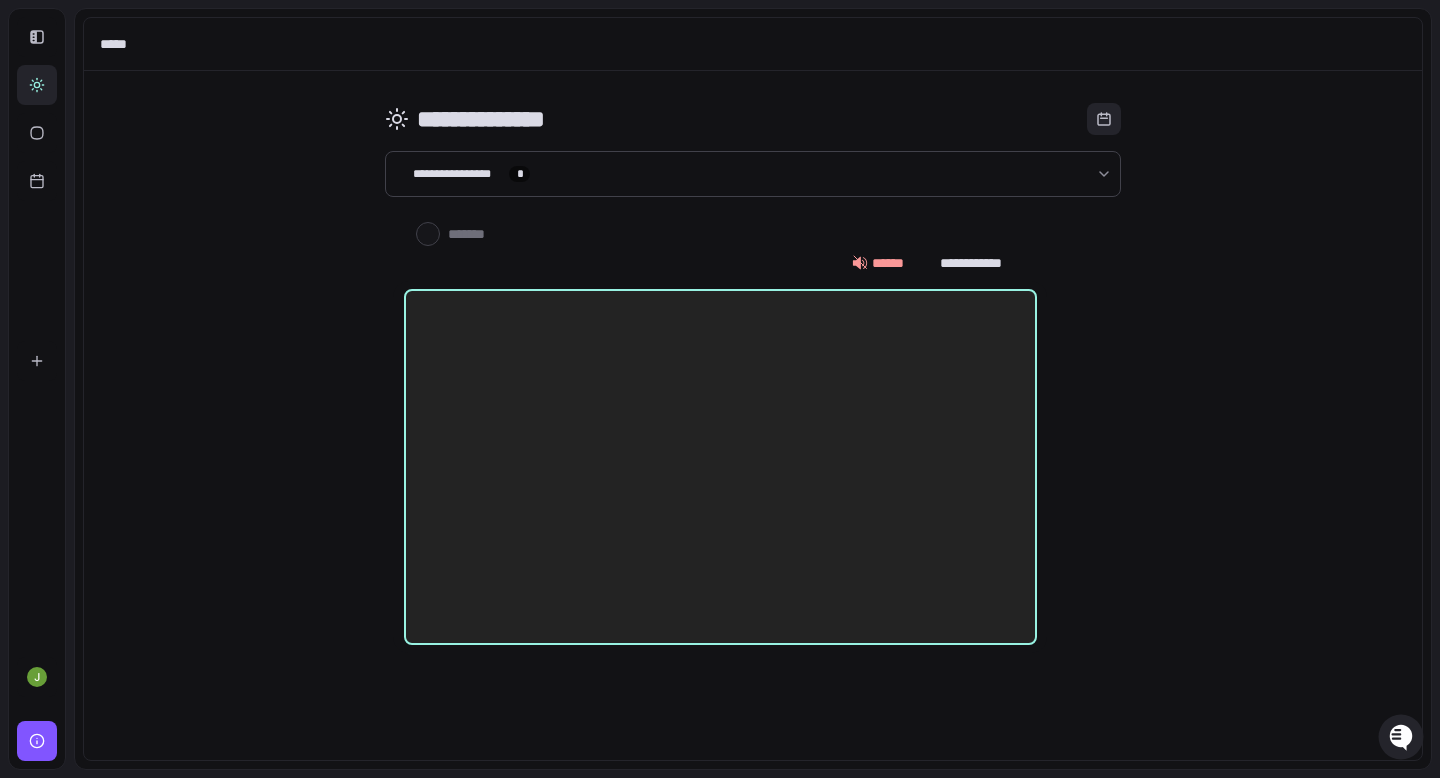click at bounding box center (720, 389) 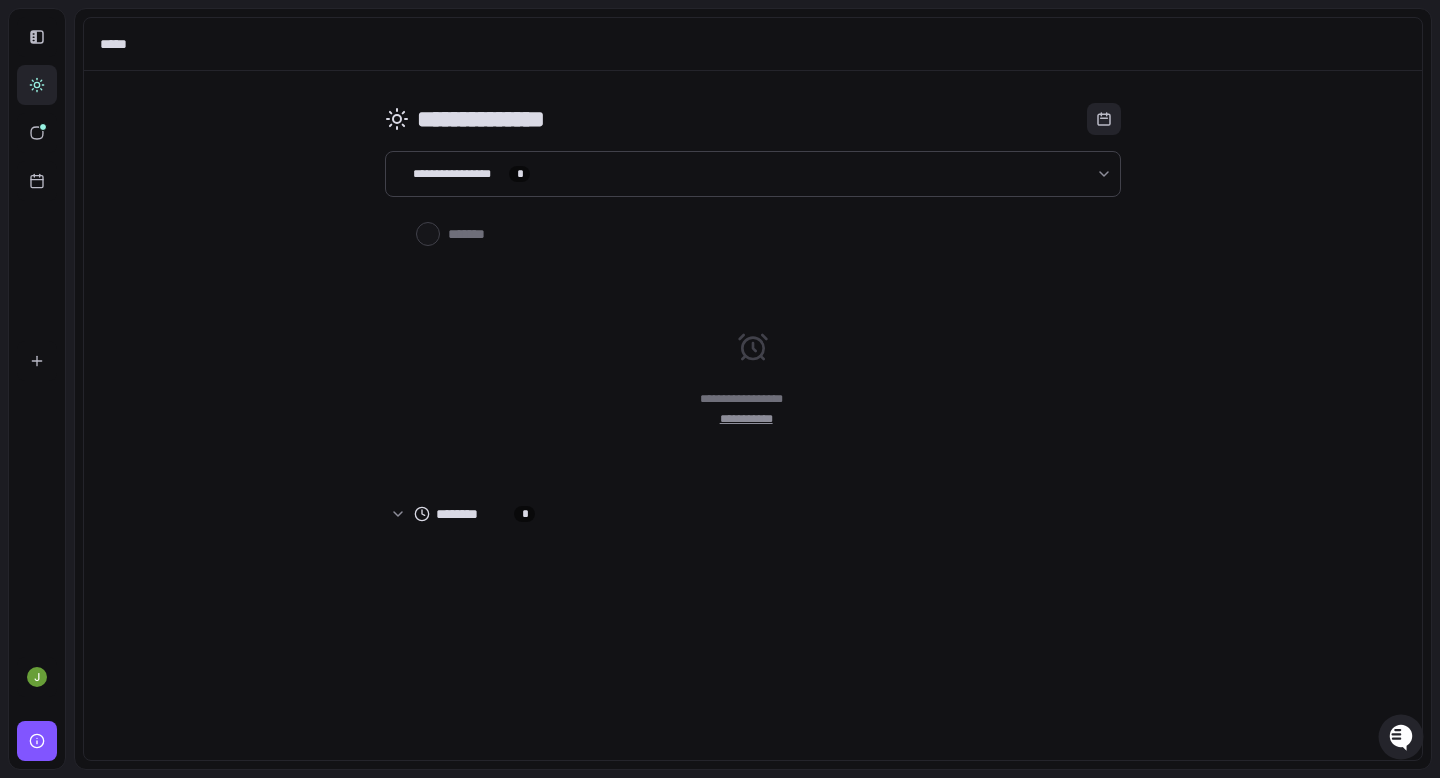 type on "*" 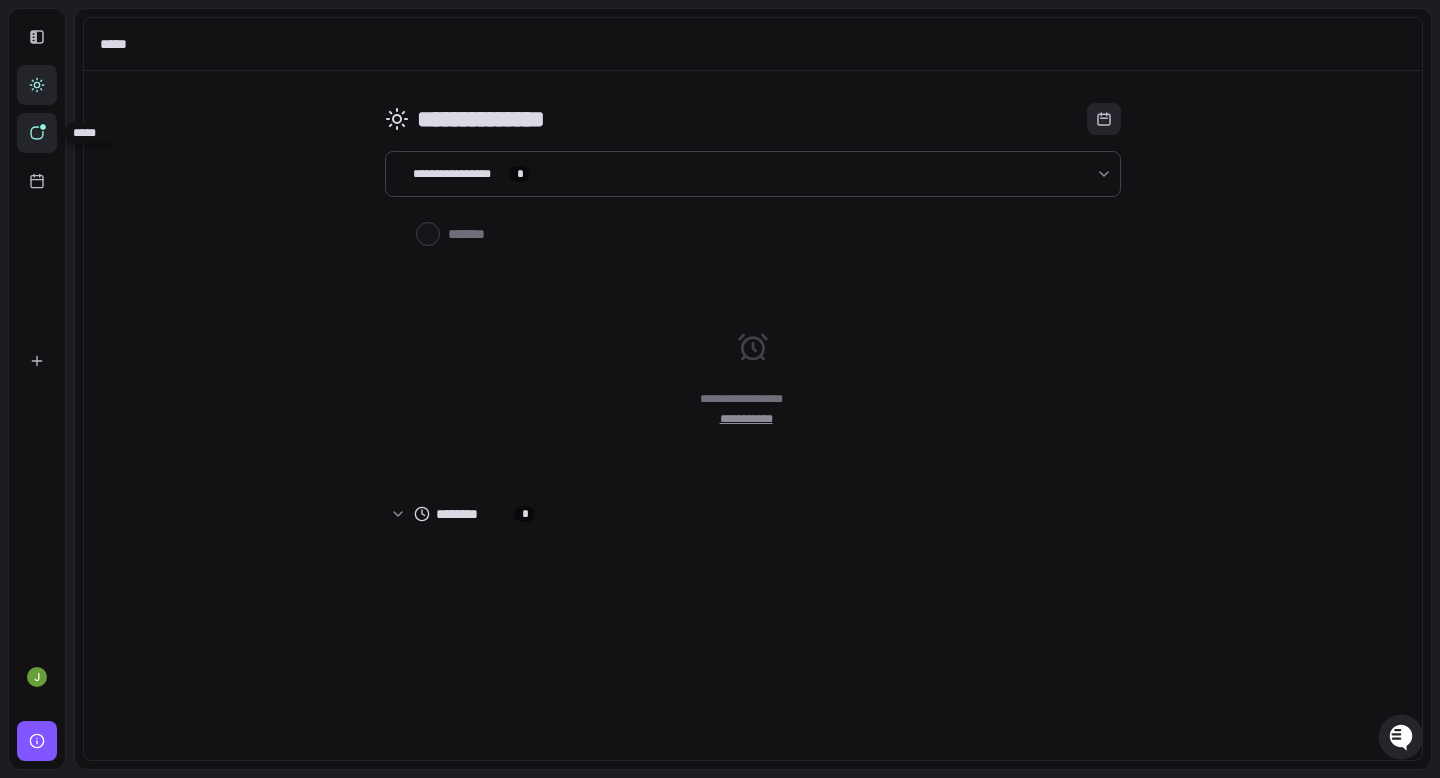 click at bounding box center [43, 127] 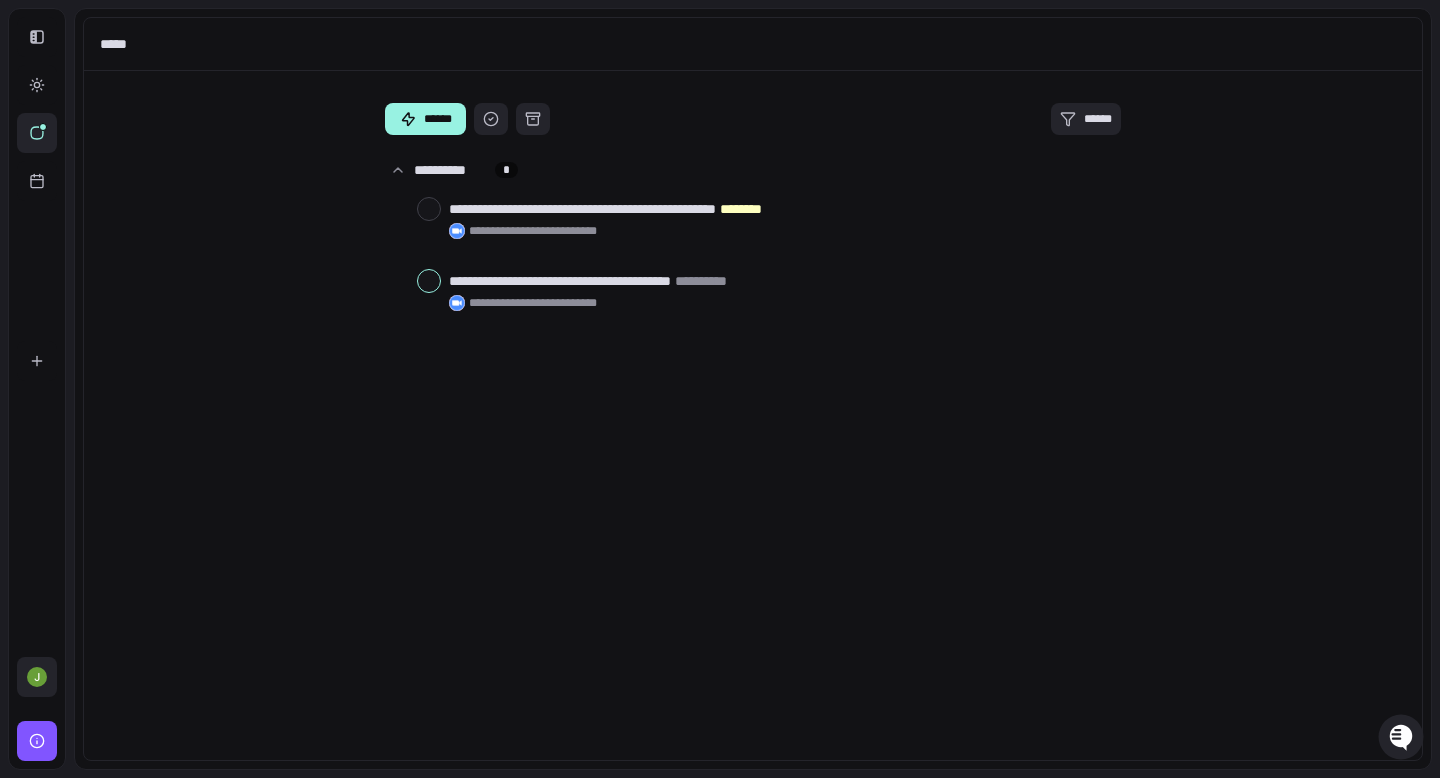 click at bounding box center [37, 677] 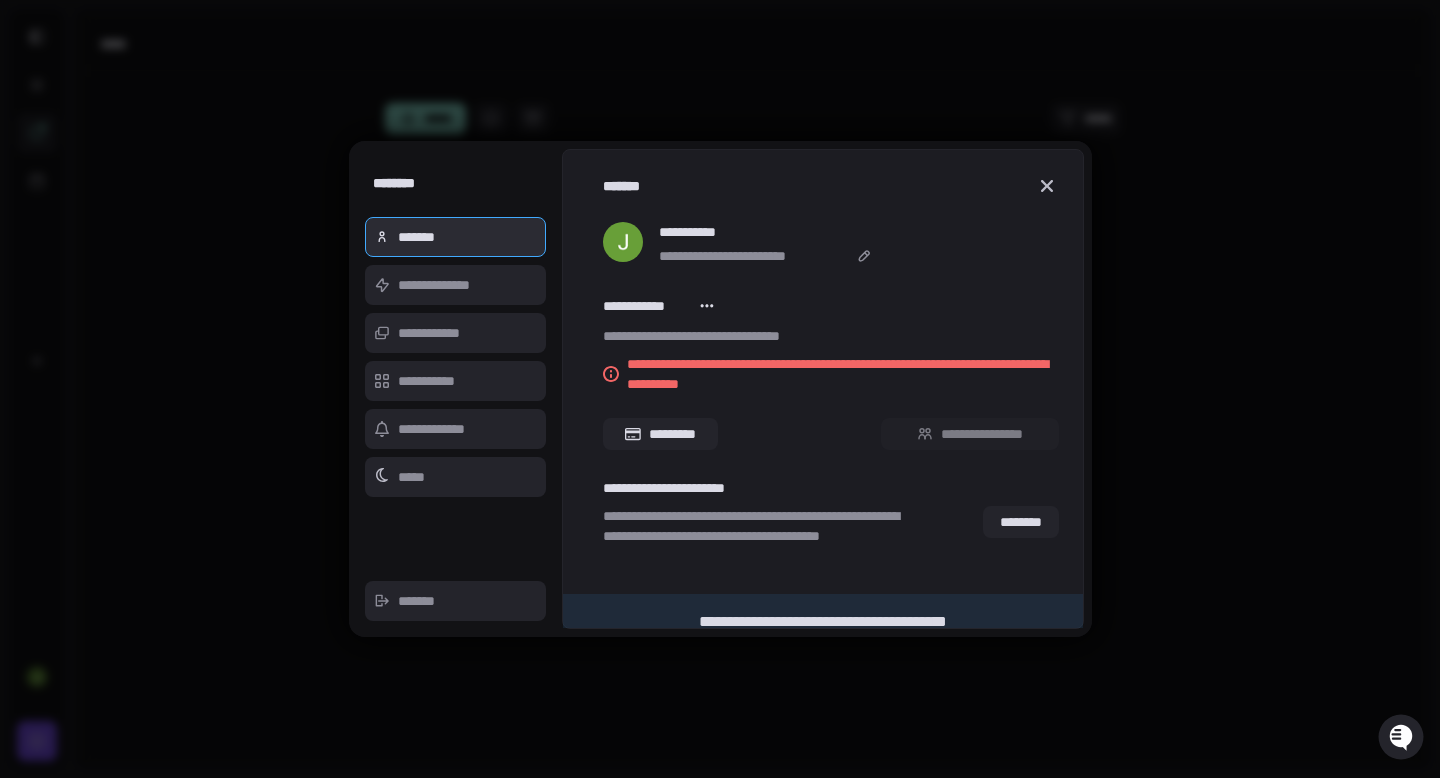 click on "*********" at bounding box center (660, 434) 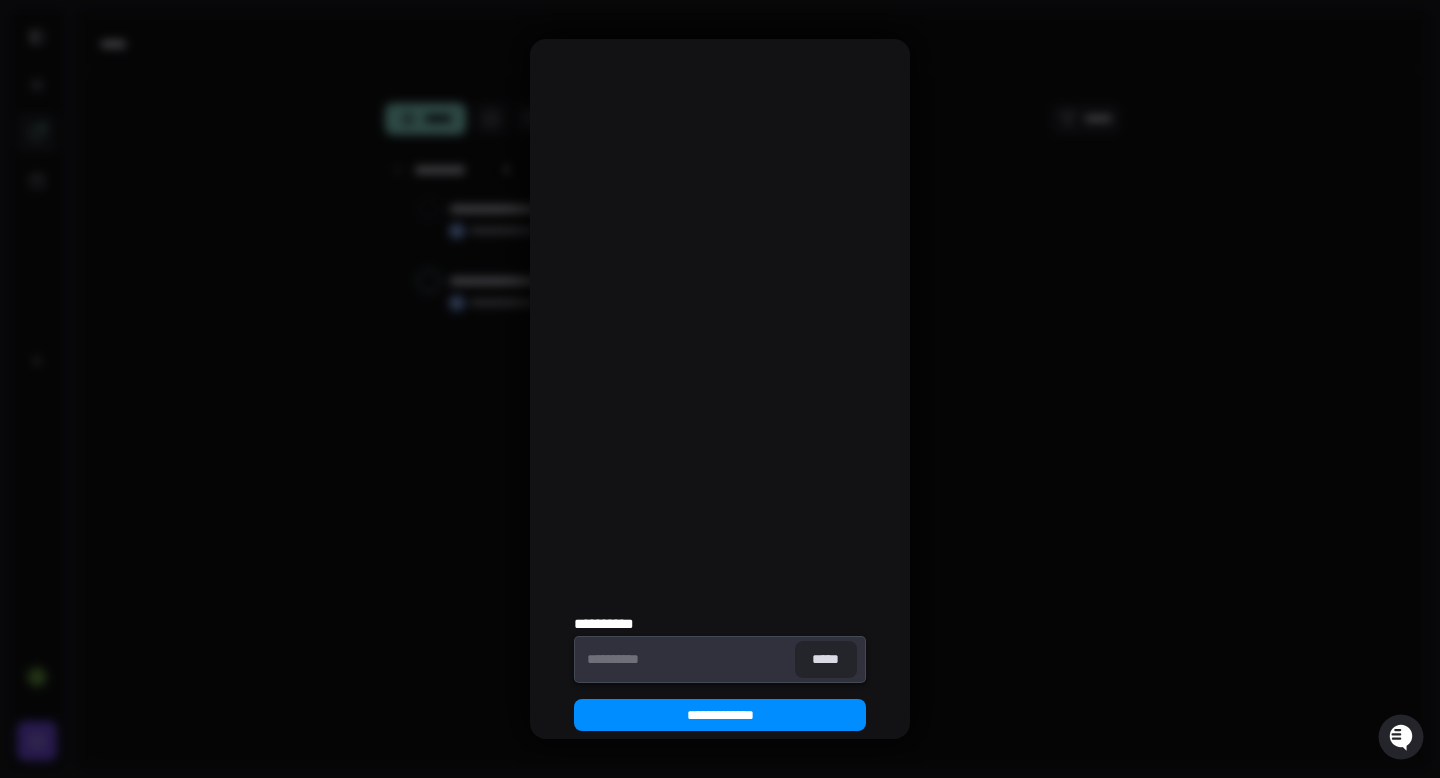 scroll, scrollTop: 171, scrollLeft: 0, axis: vertical 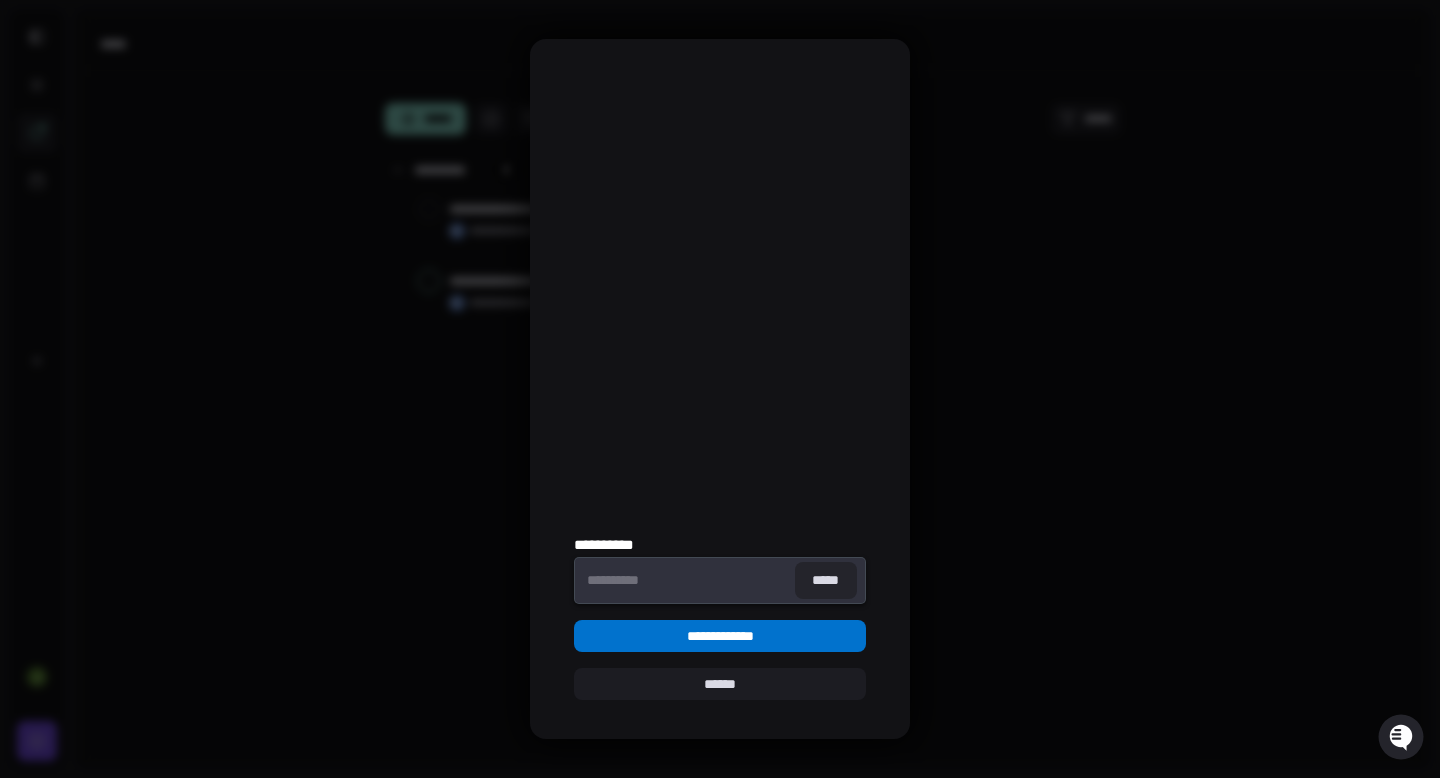 click on "**********" at bounding box center (720, 636) 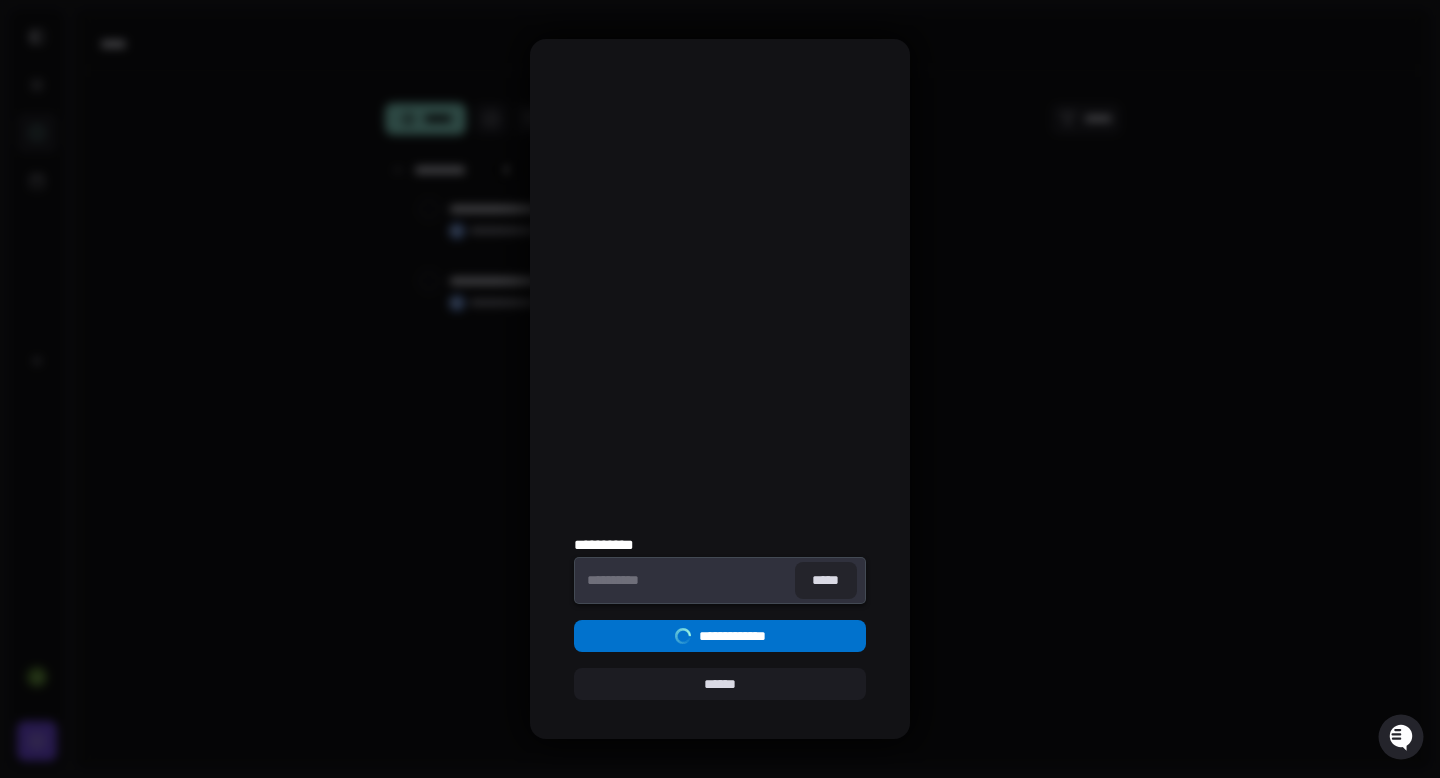 scroll, scrollTop: 0, scrollLeft: 0, axis: both 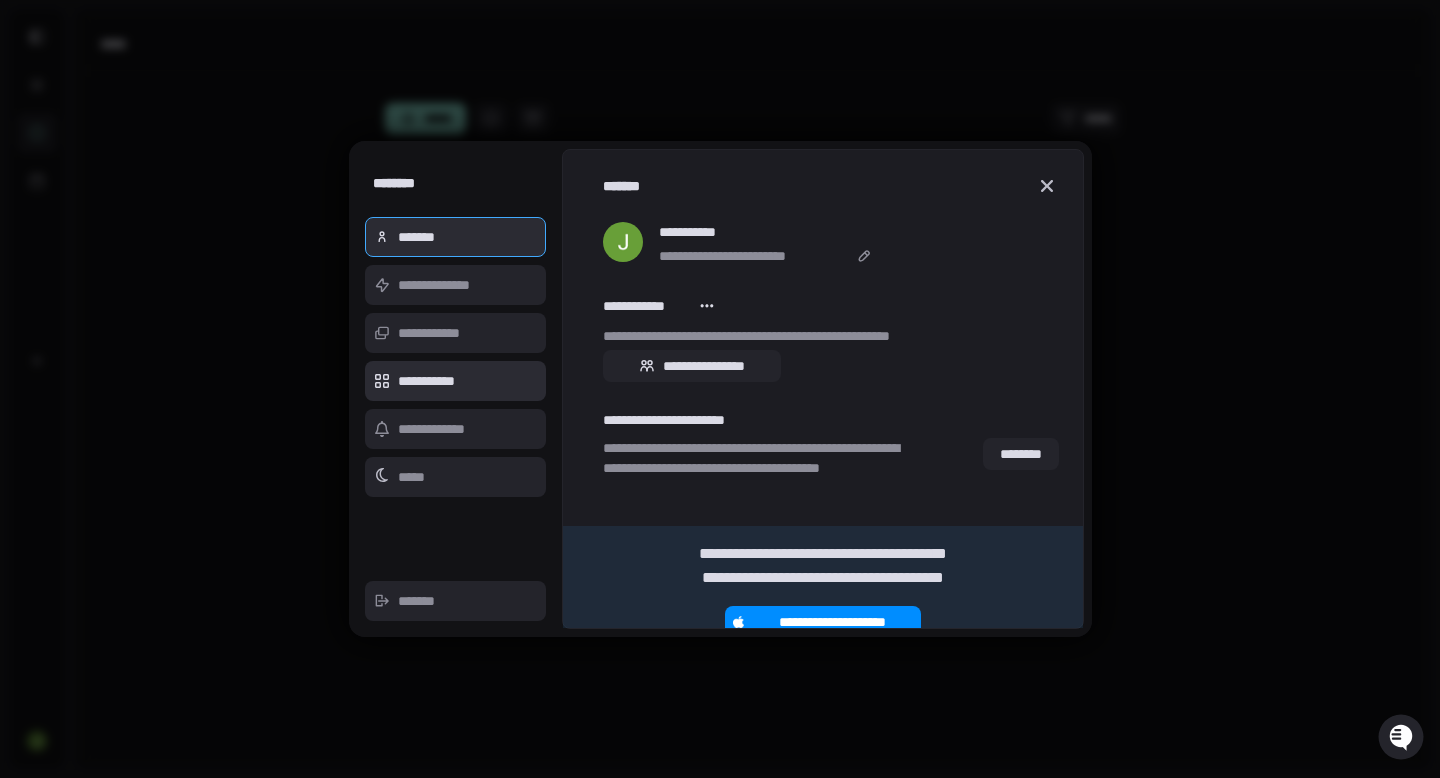 click on "**********" at bounding box center (456, 381) 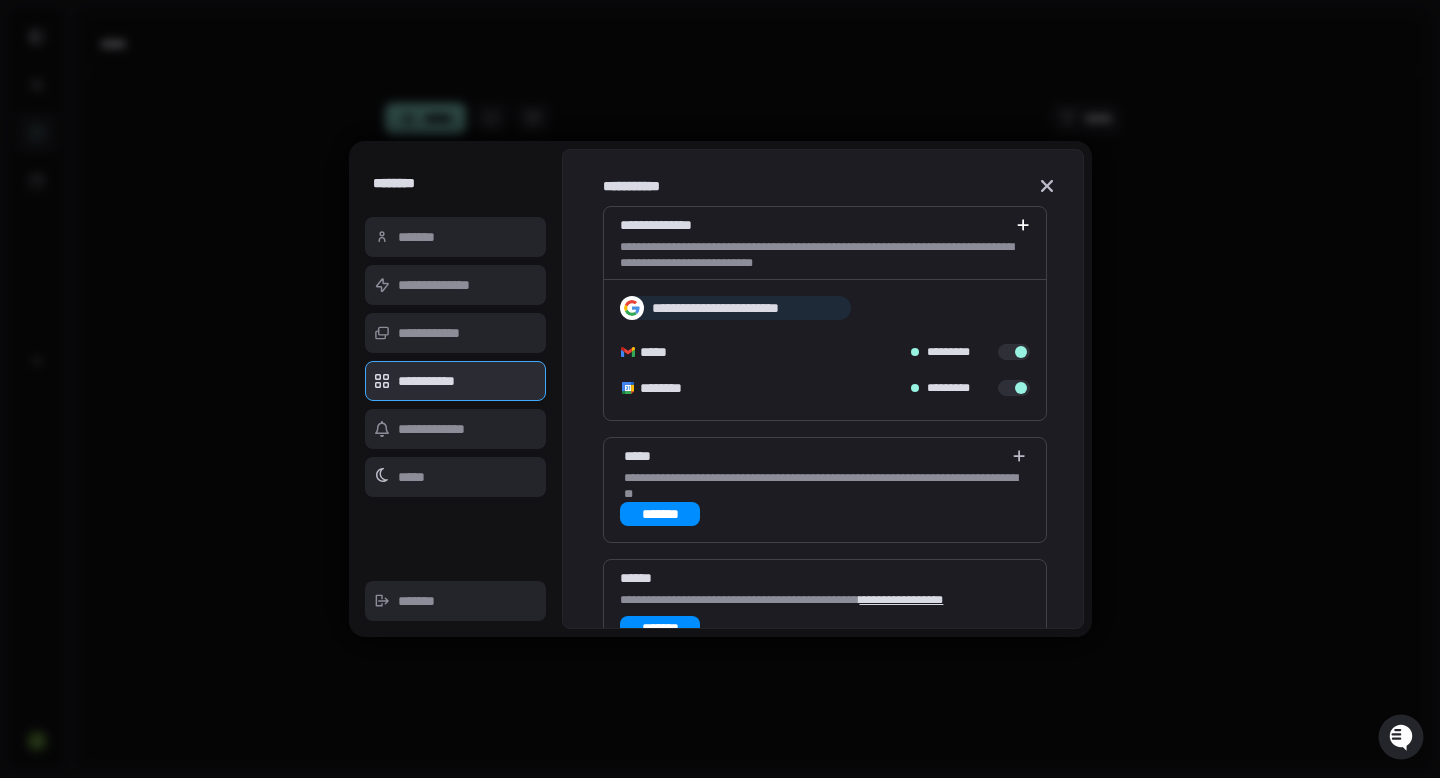 click 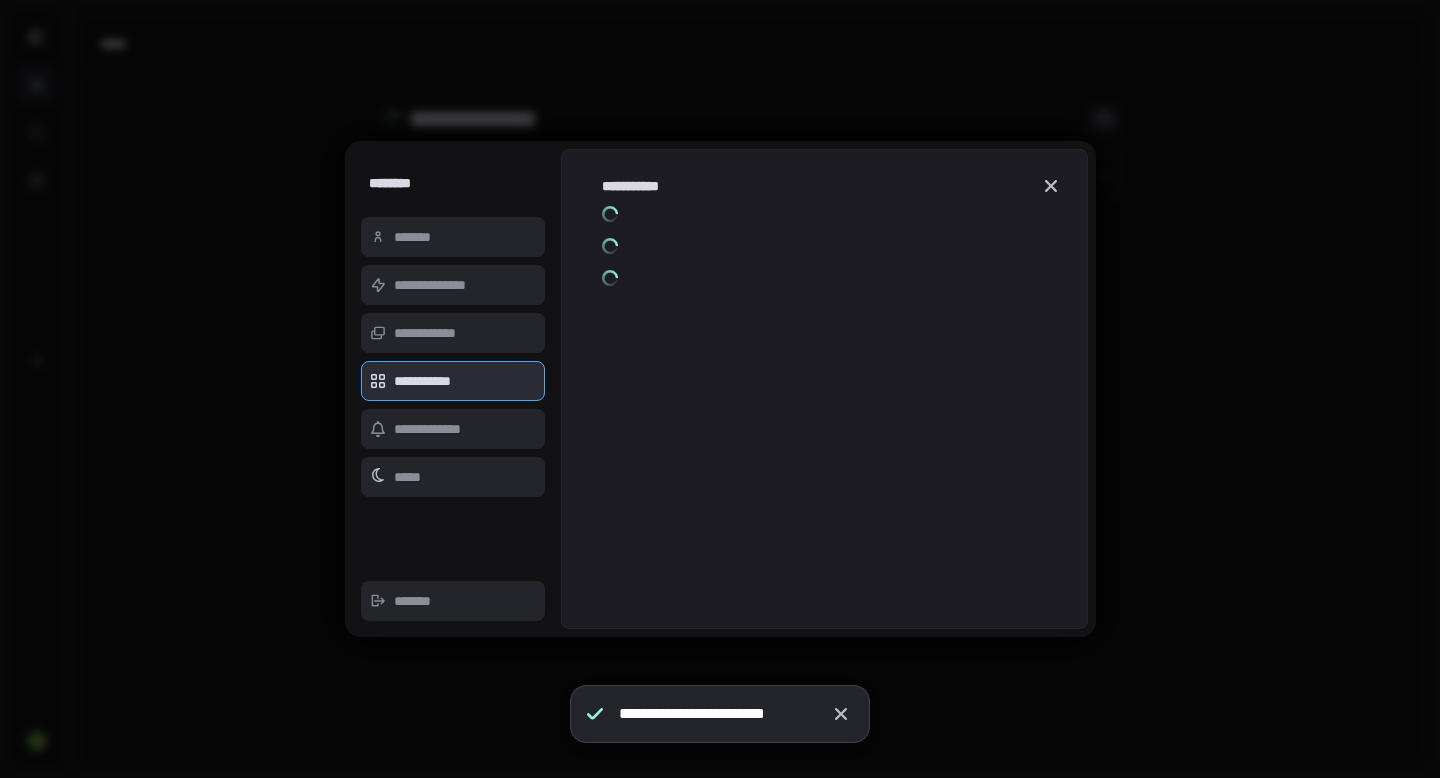 scroll, scrollTop: 0, scrollLeft: 0, axis: both 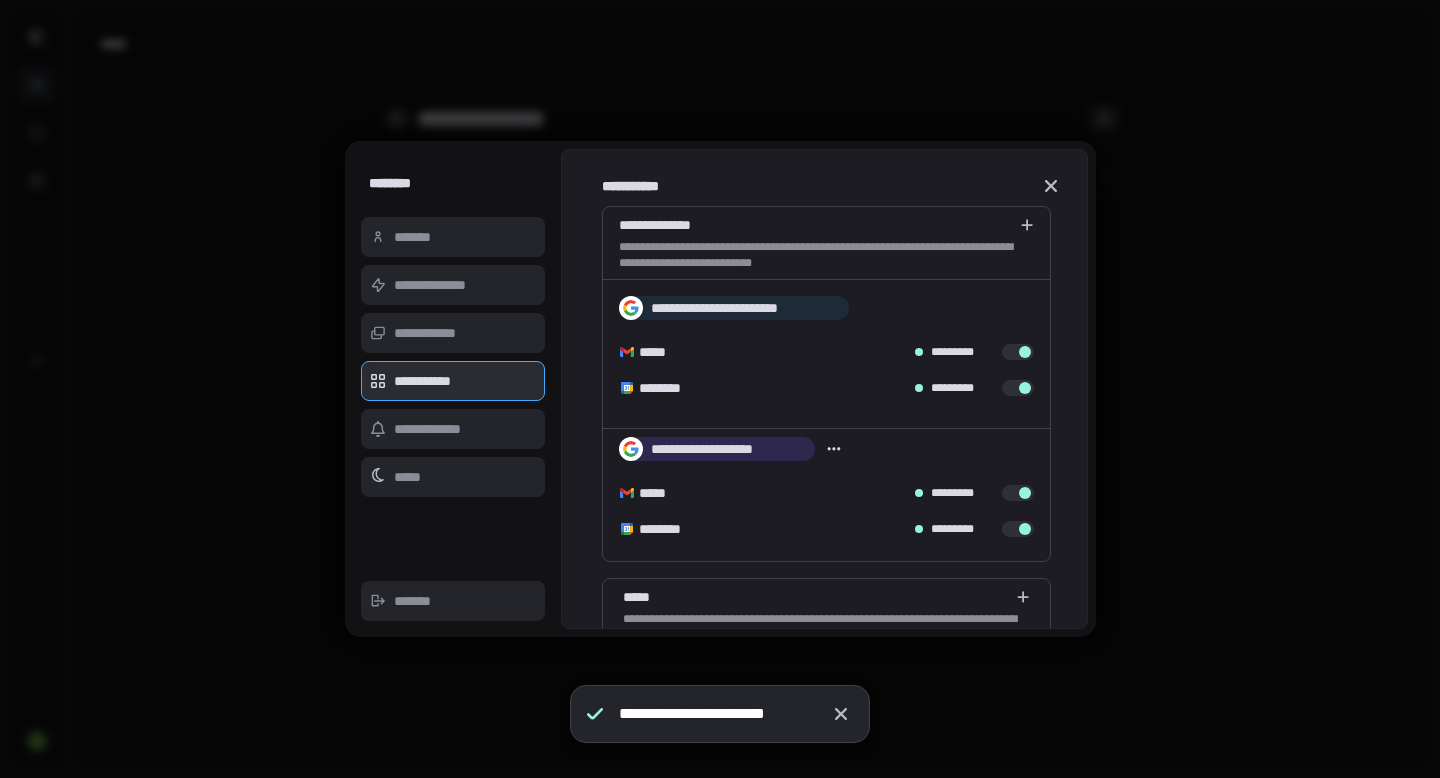 type on "*" 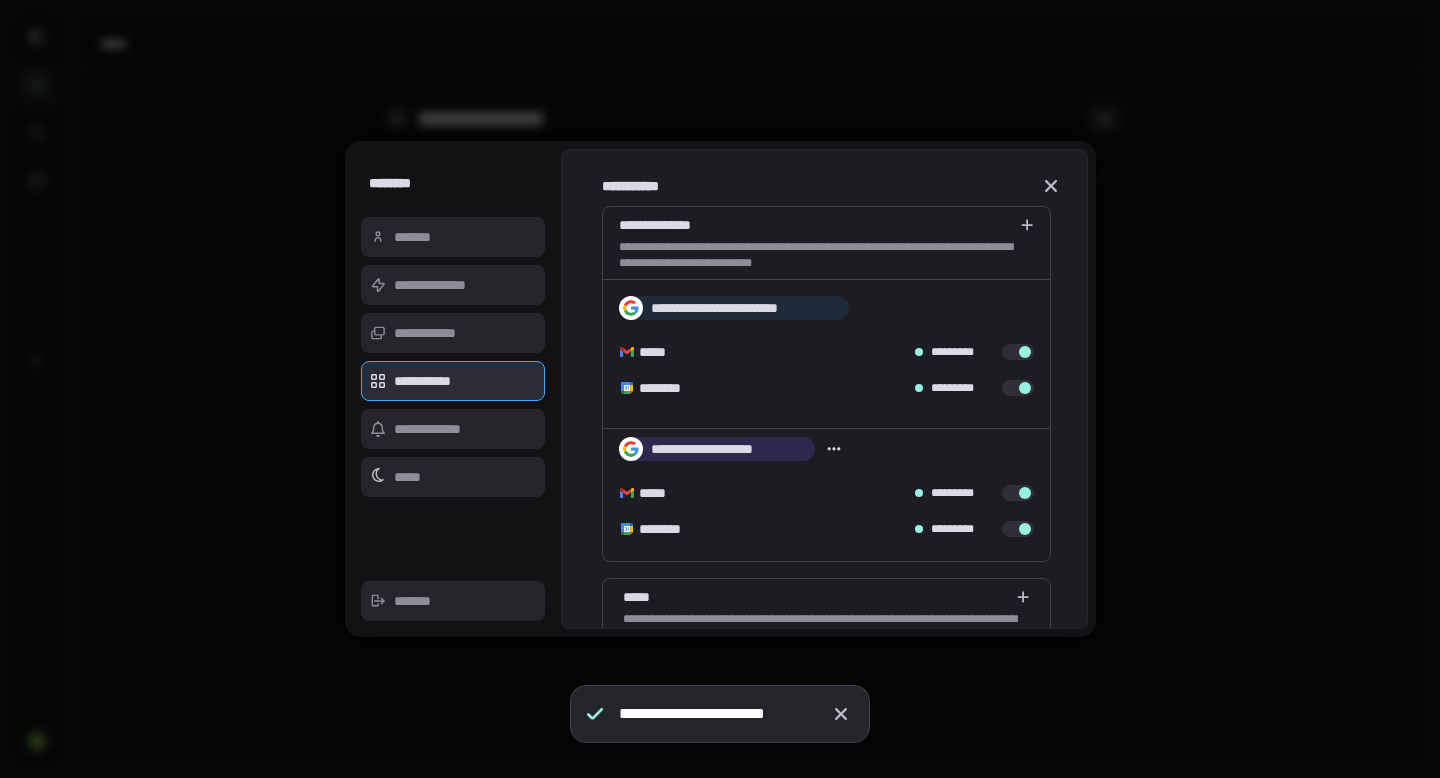 scroll, scrollTop: 0, scrollLeft: 0, axis: both 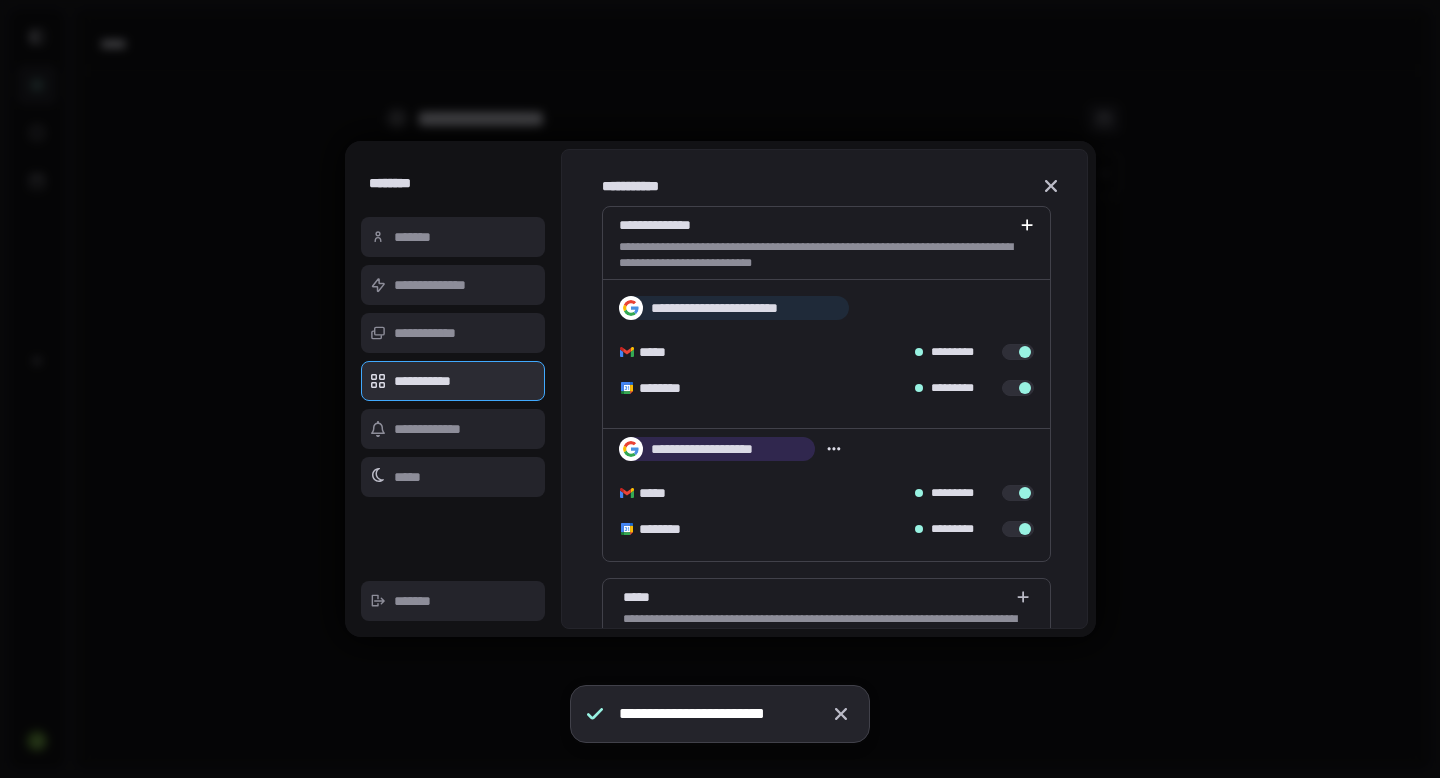 click 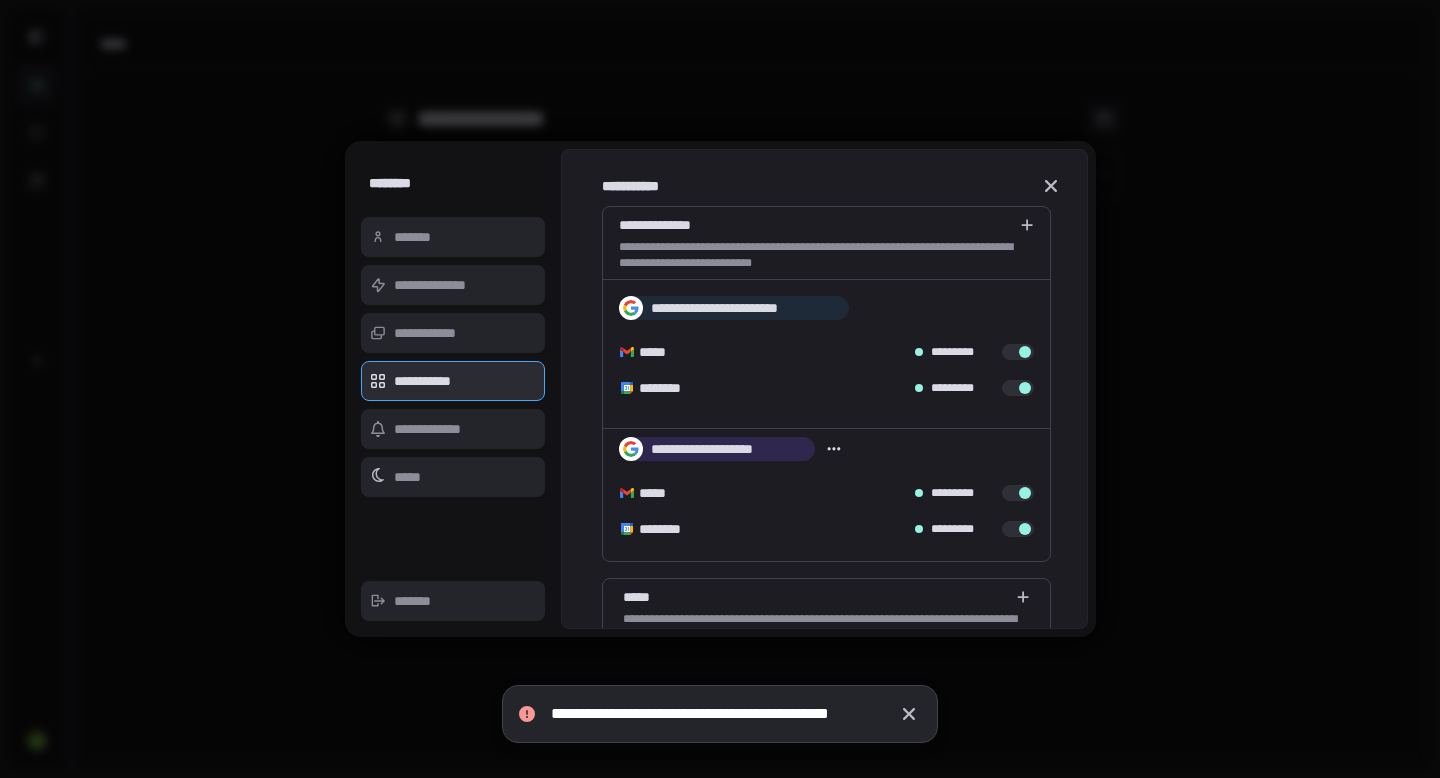 scroll, scrollTop: 0, scrollLeft: 0, axis: both 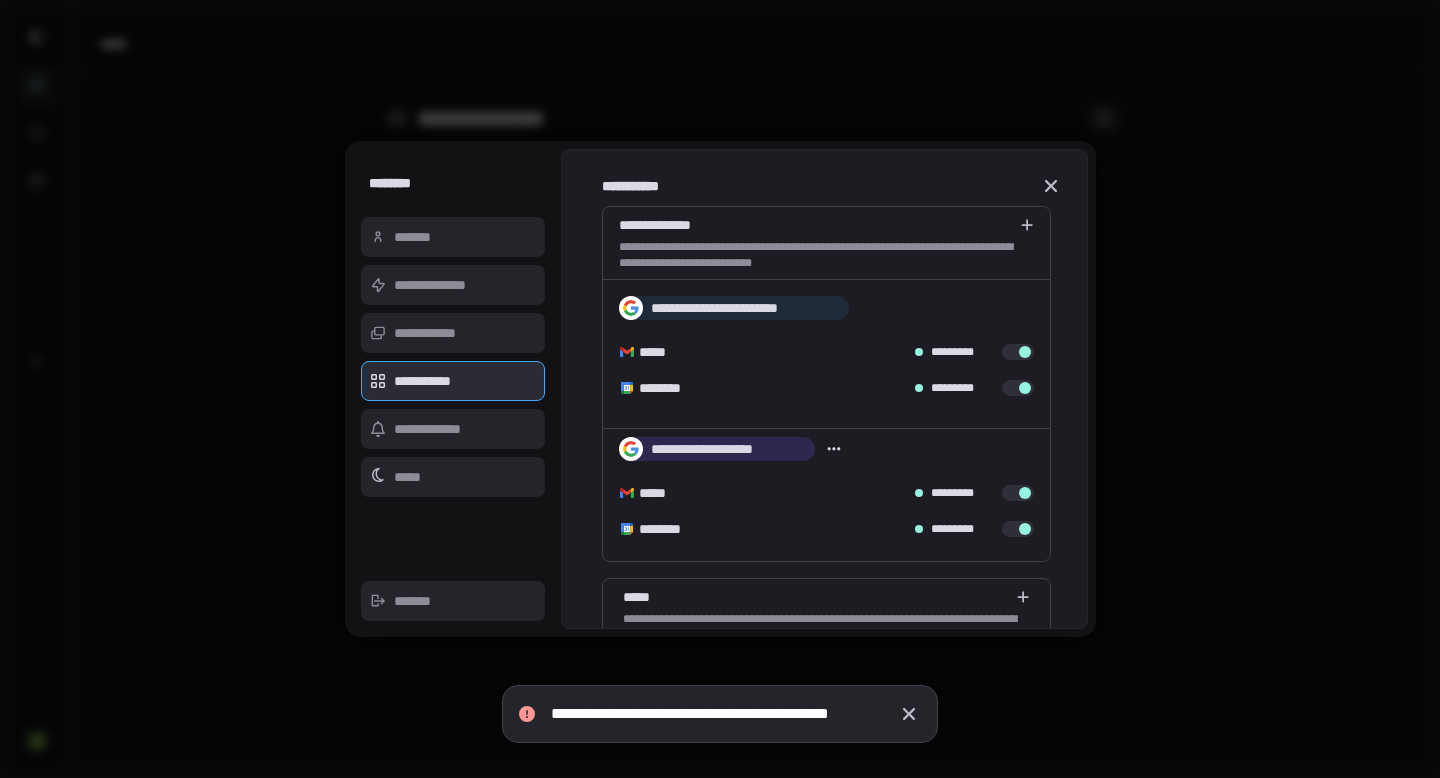 type on "*" 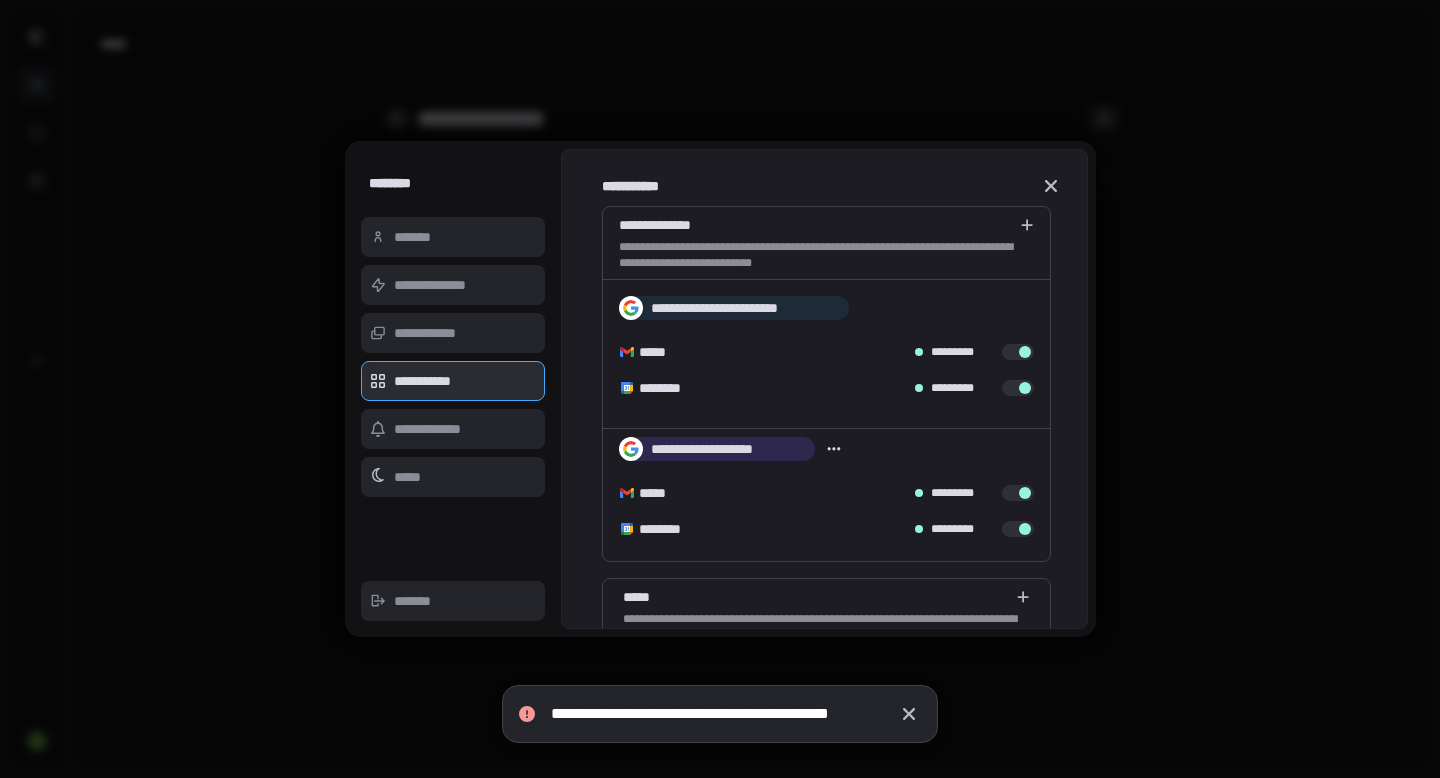 scroll, scrollTop: 0, scrollLeft: 0, axis: both 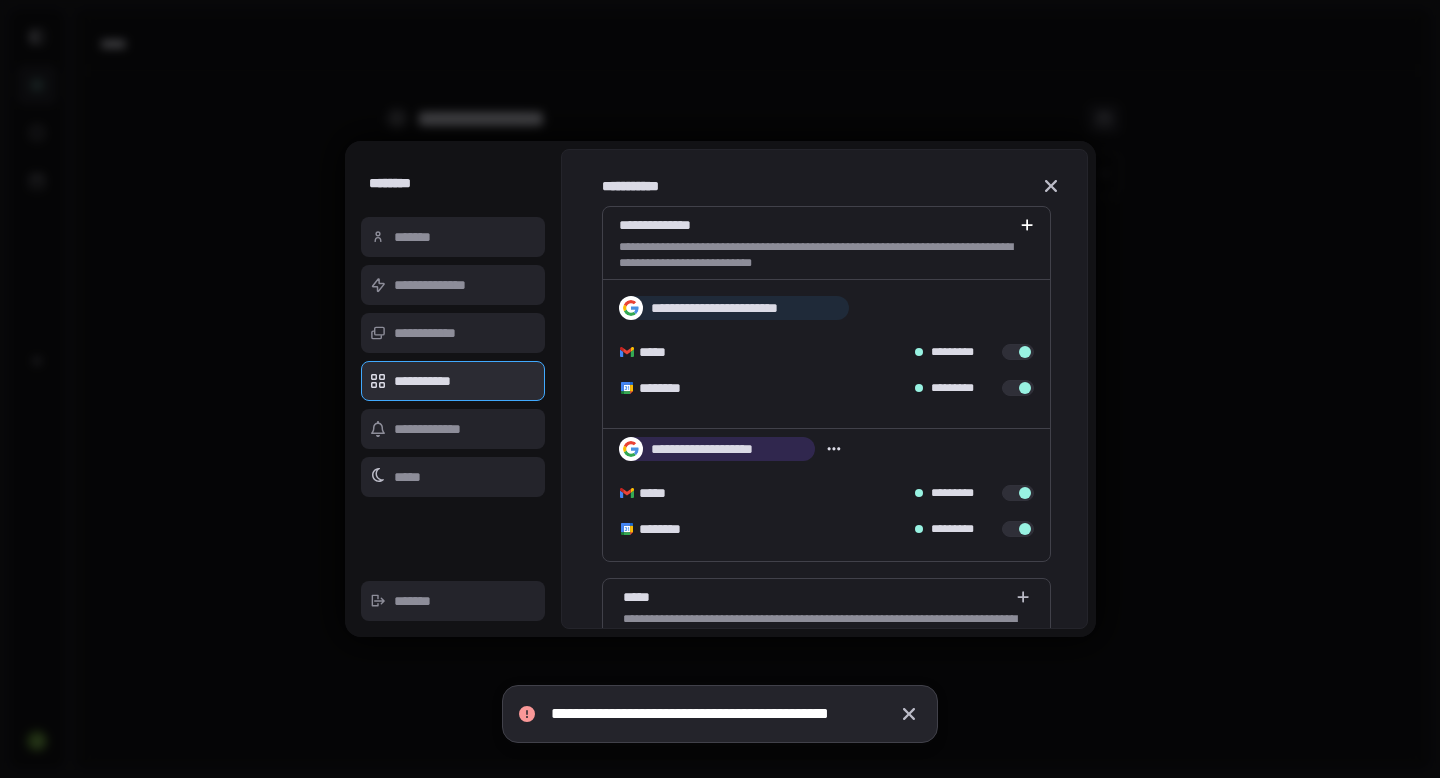 click 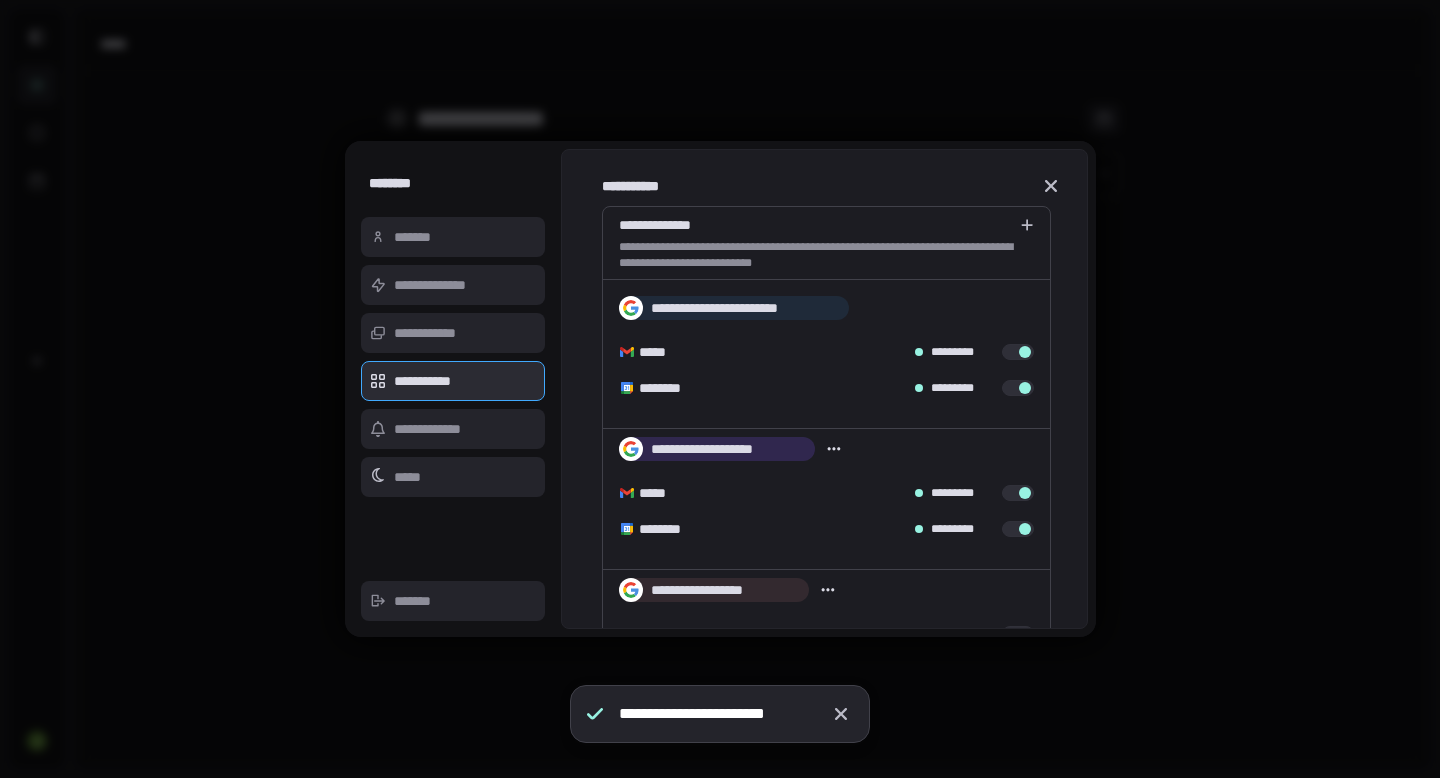 scroll, scrollTop: 0, scrollLeft: 0, axis: both 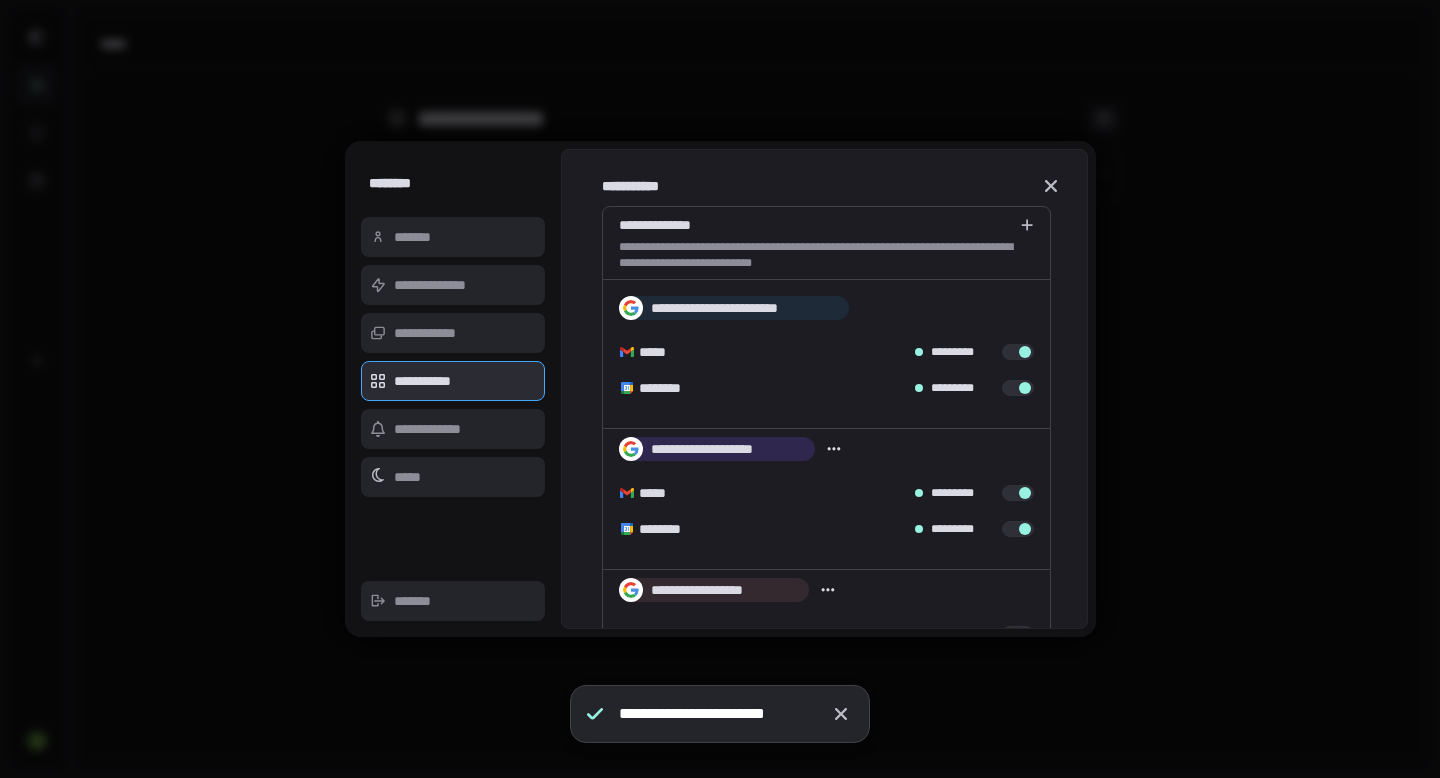 type on "*" 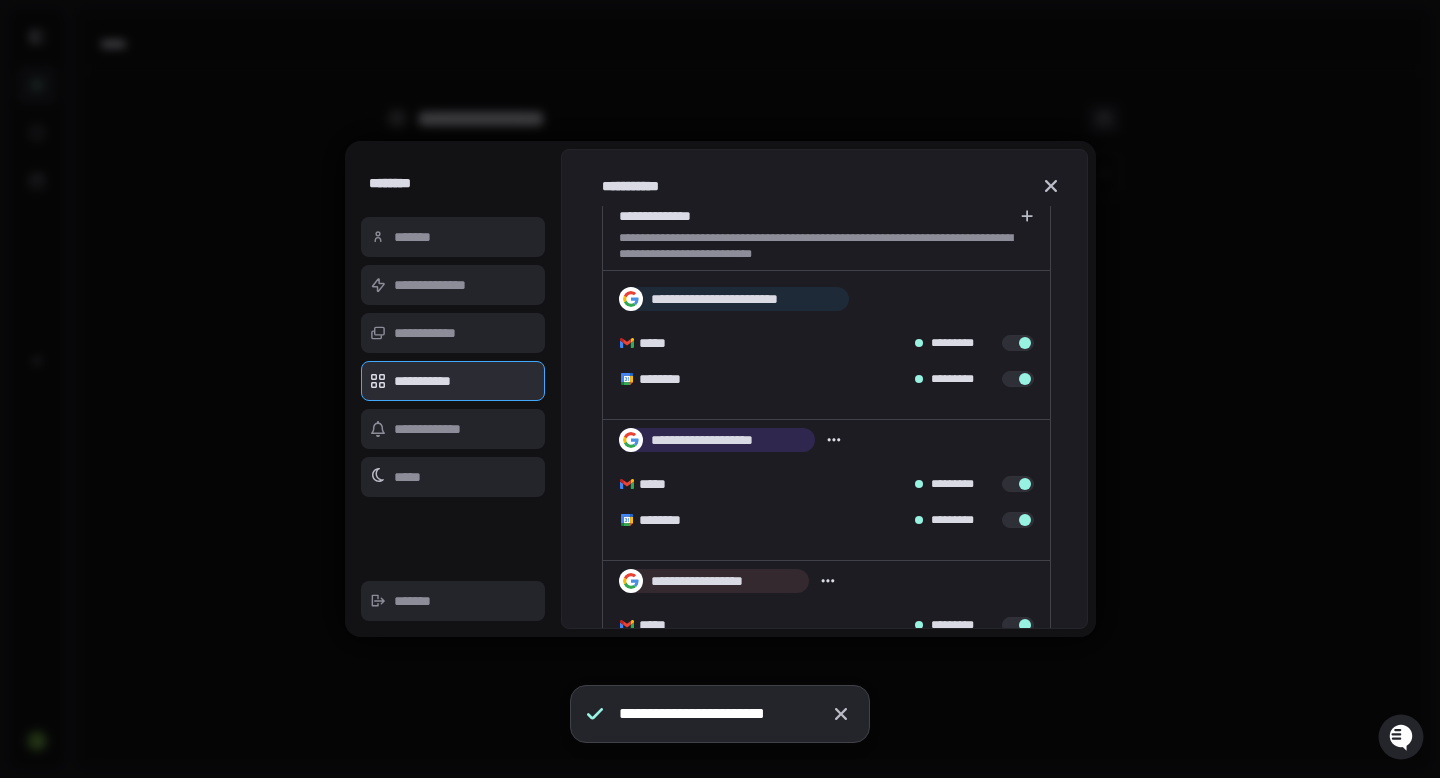 scroll, scrollTop: 0, scrollLeft: 0, axis: both 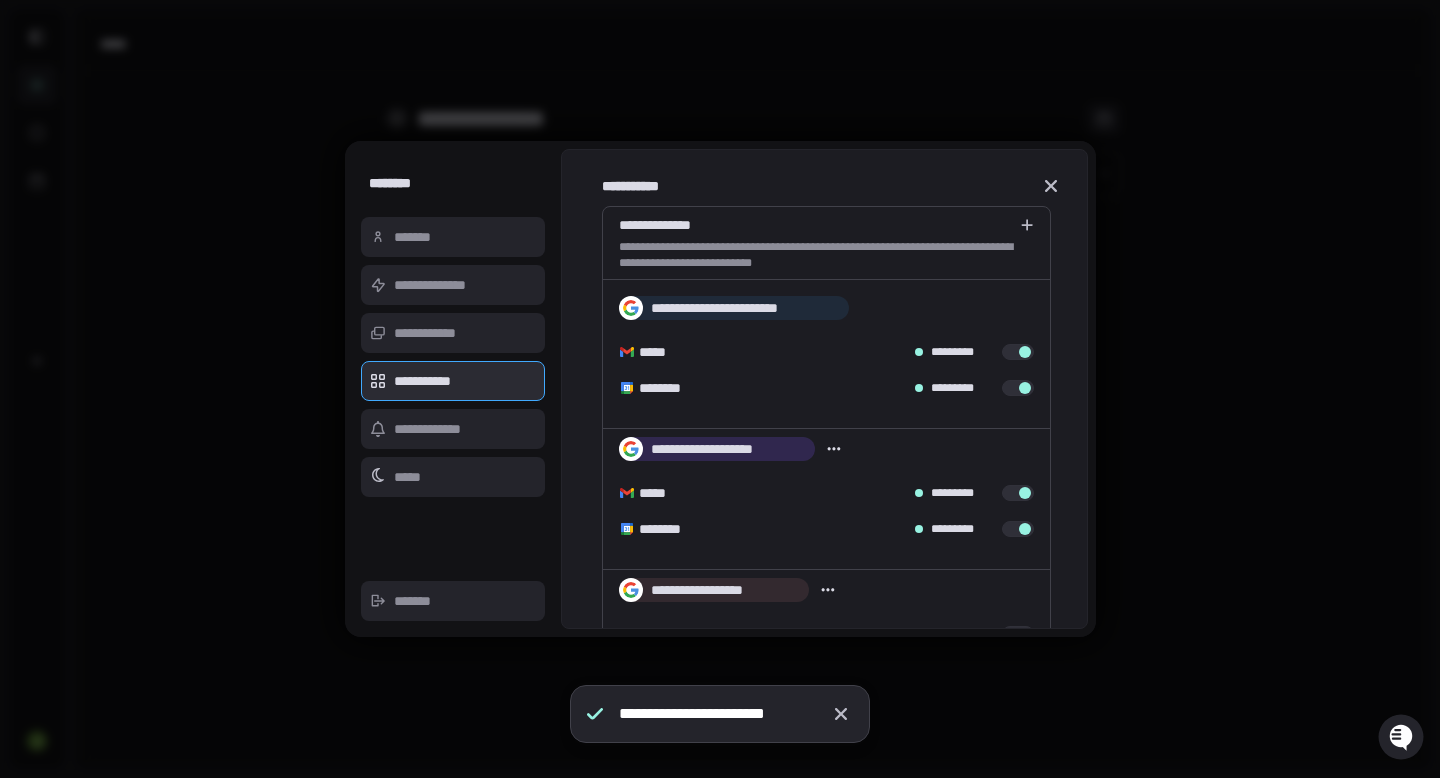 click on "**********" at bounding box center (826, 225) 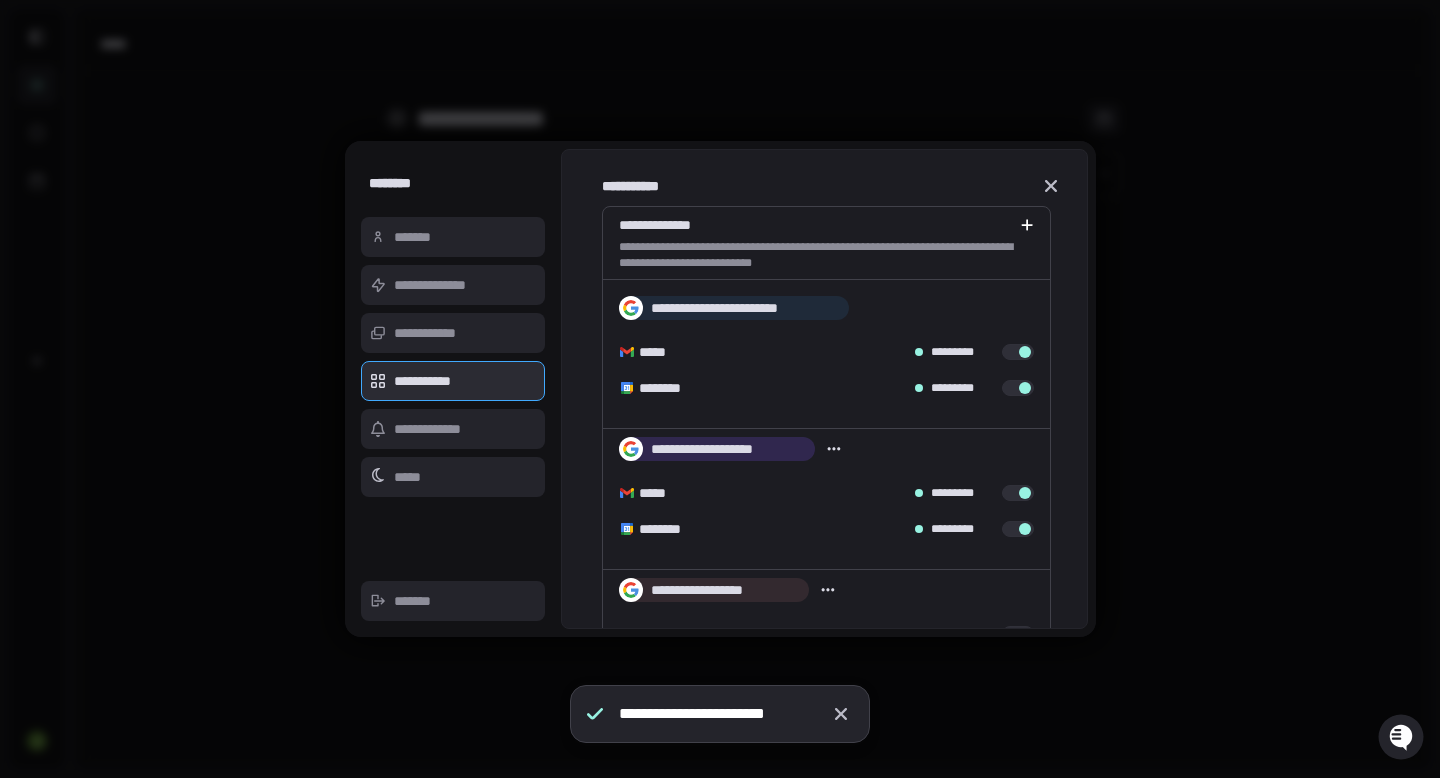 click 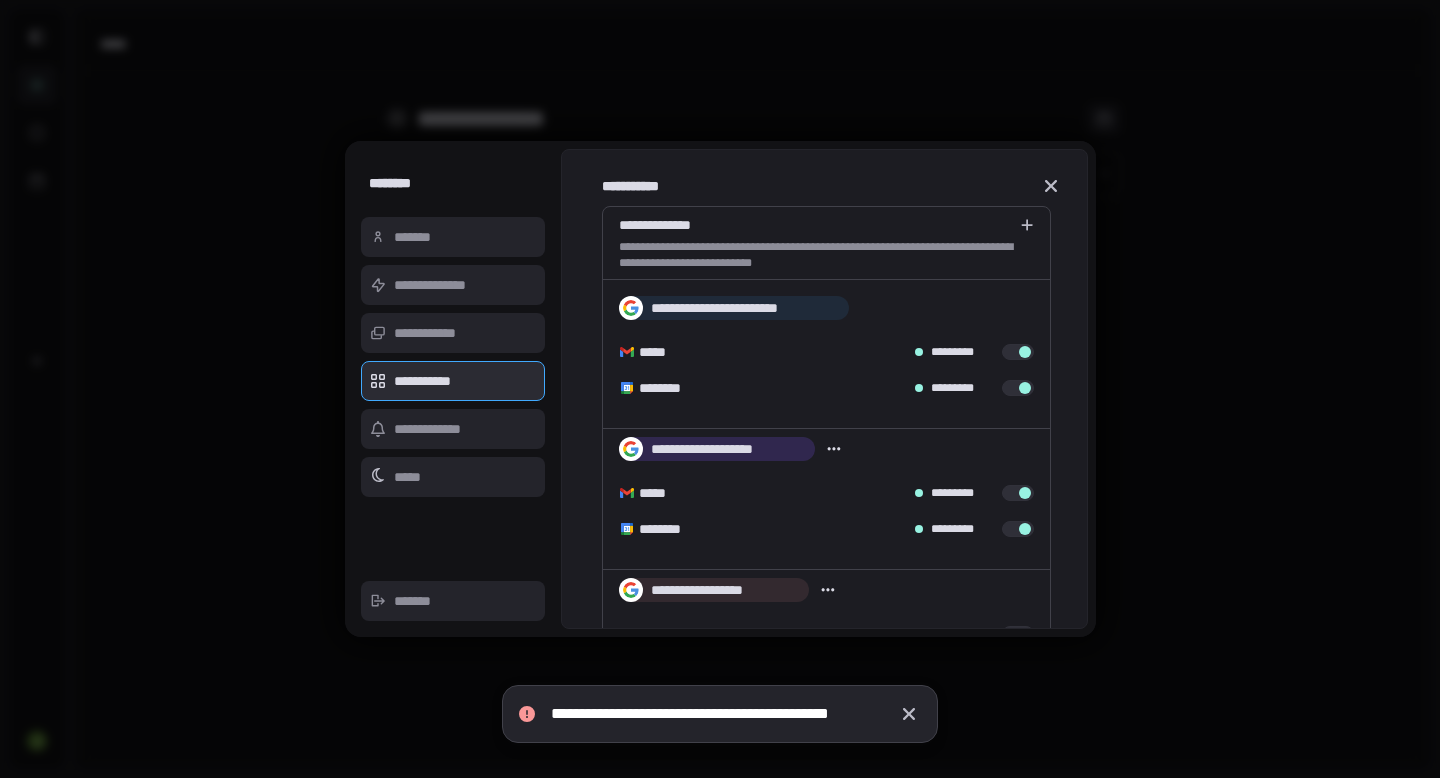 scroll, scrollTop: 0, scrollLeft: 0, axis: both 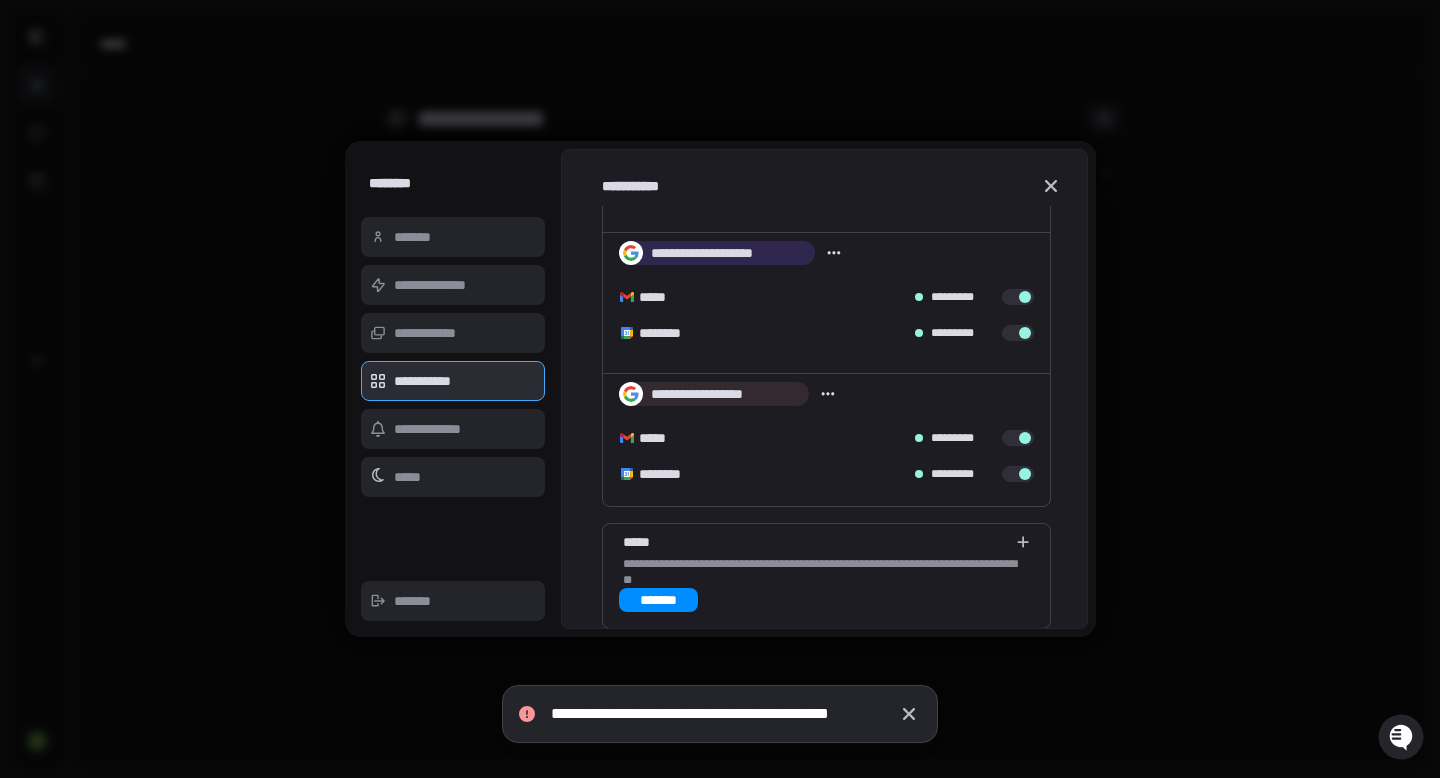 click 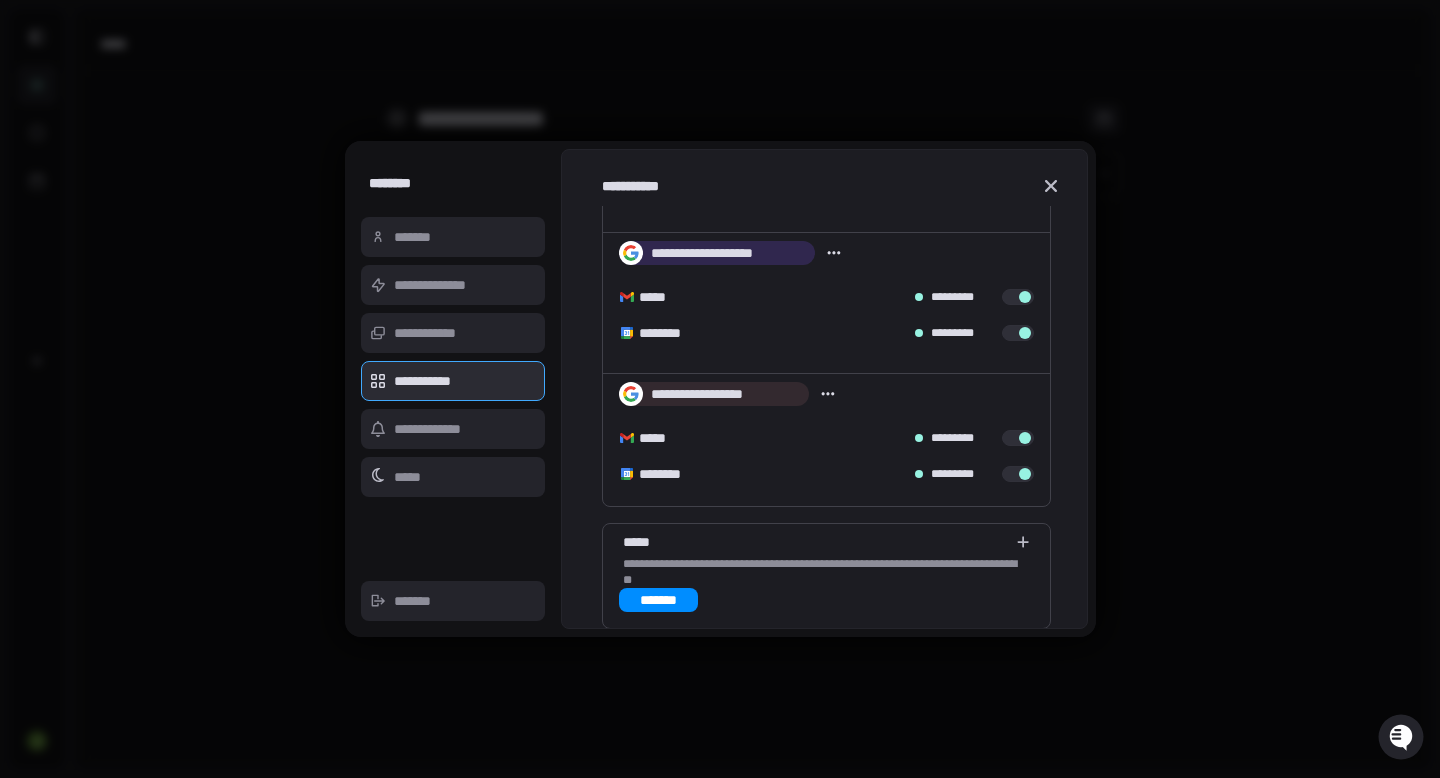 type on "*" 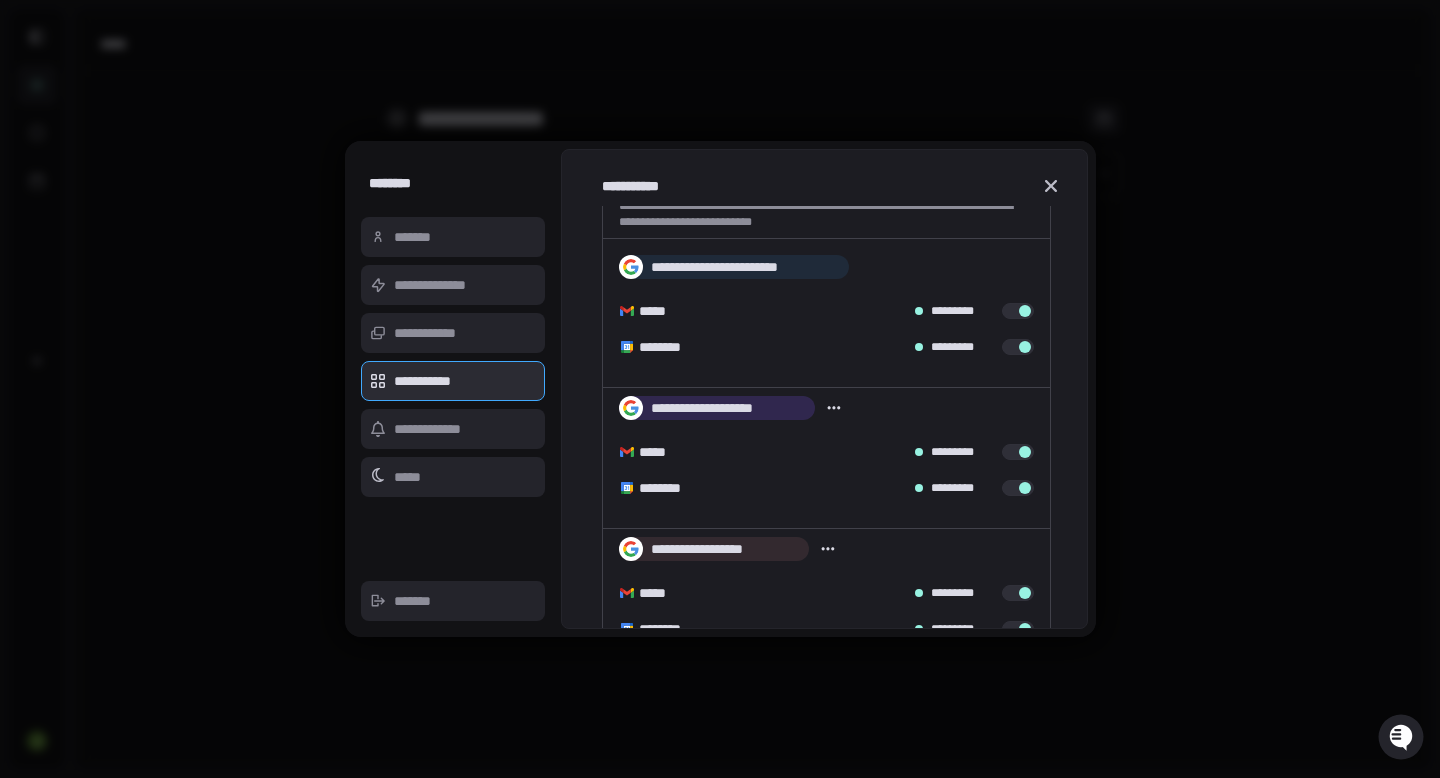 scroll, scrollTop: 0, scrollLeft: 0, axis: both 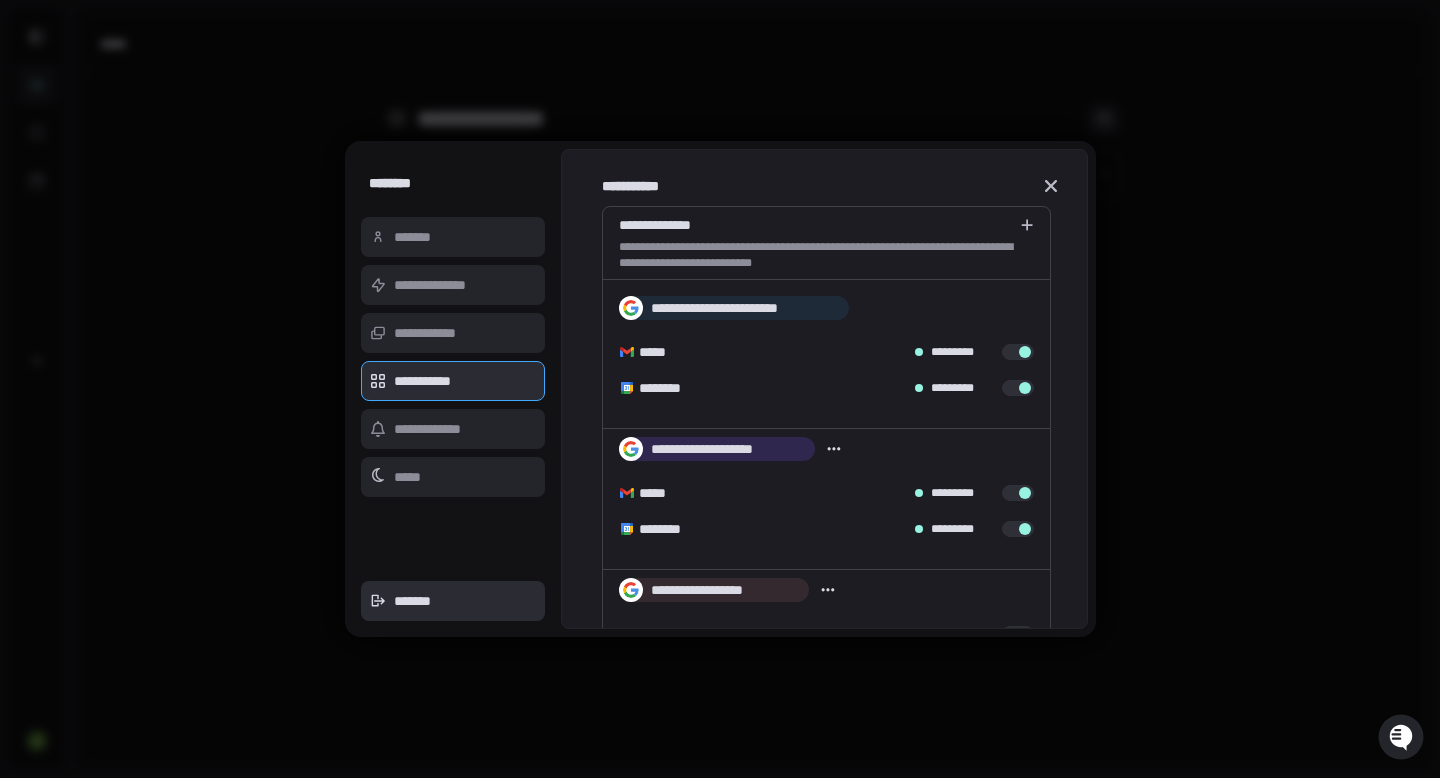 click on "*******" at bounding box center [453, 601] 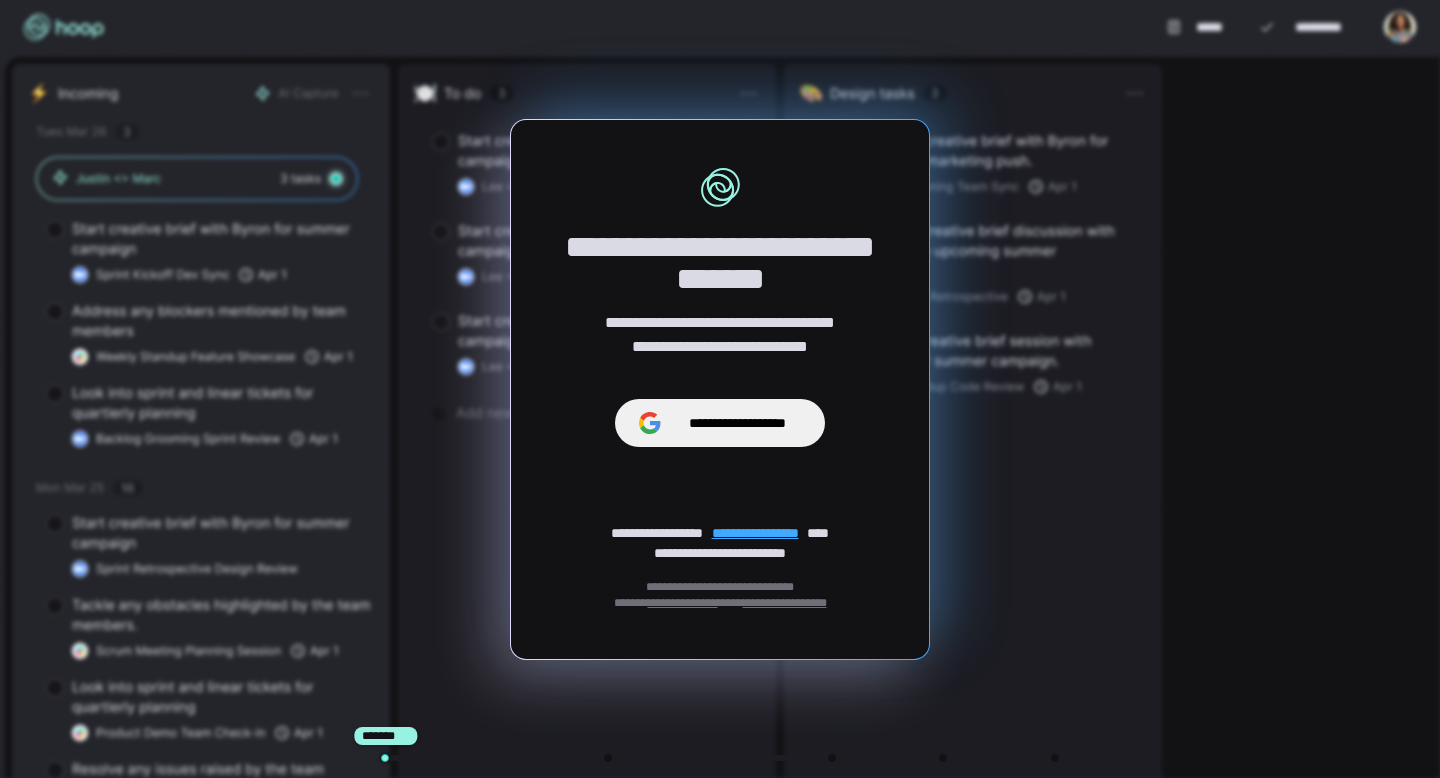 scroll, scrollTop: 0, scrollLeft: 0, axis: both 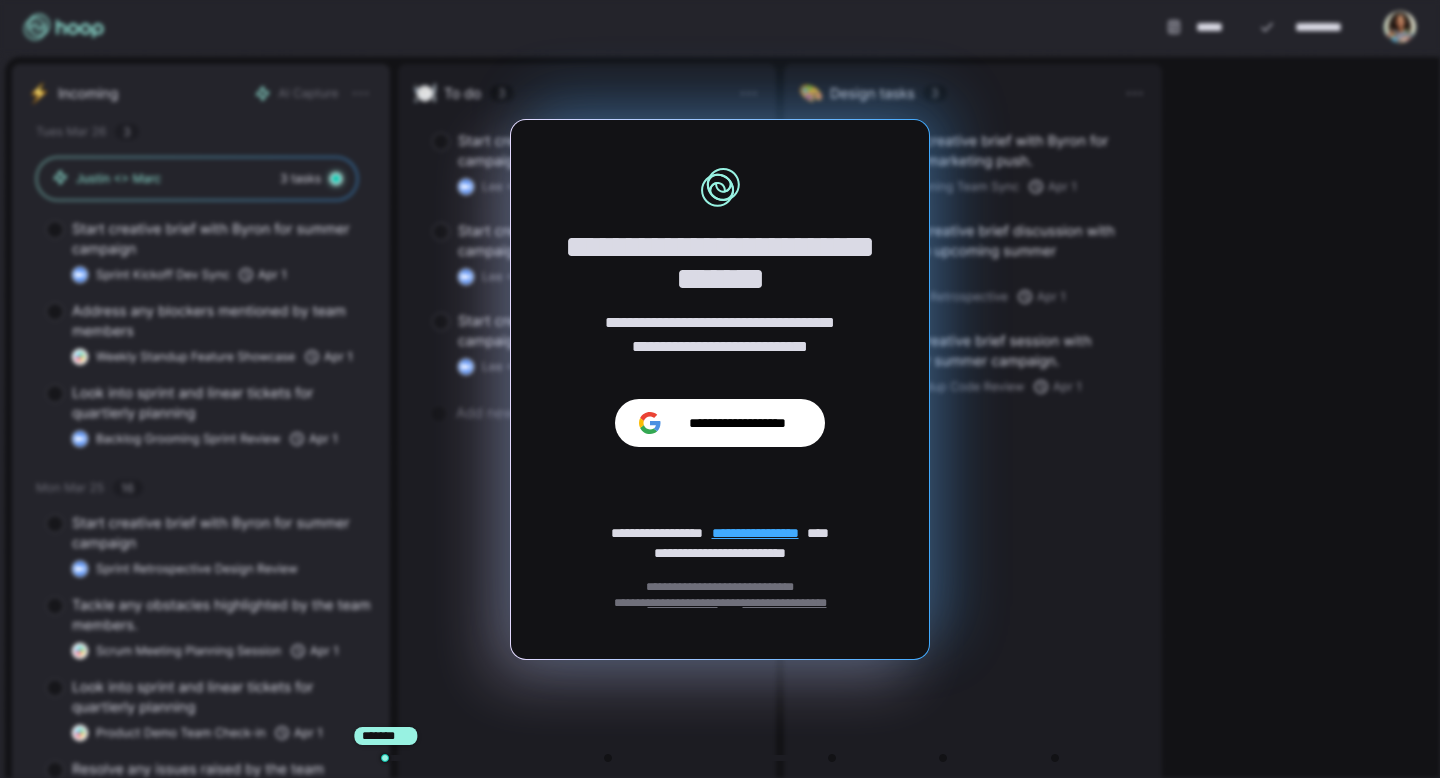 click on "**********" at bounding box center [720, 423] 